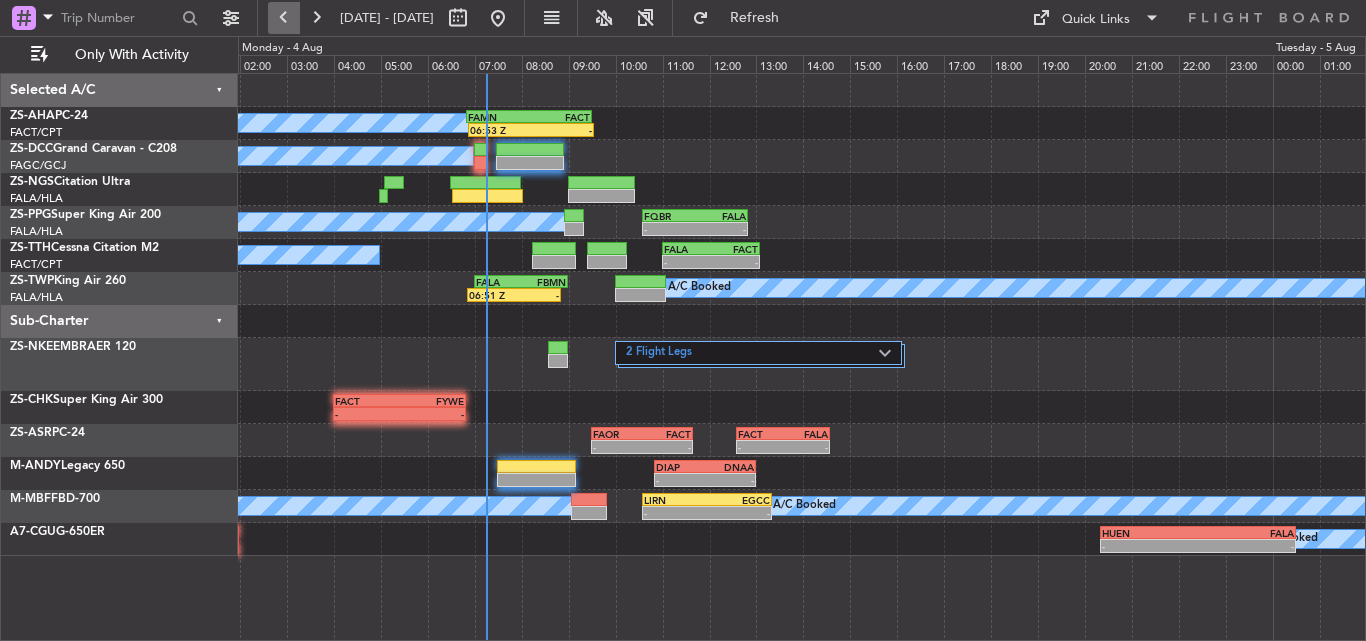 scroll, scrollTop: 0, scrollLeft: 0, axis: both 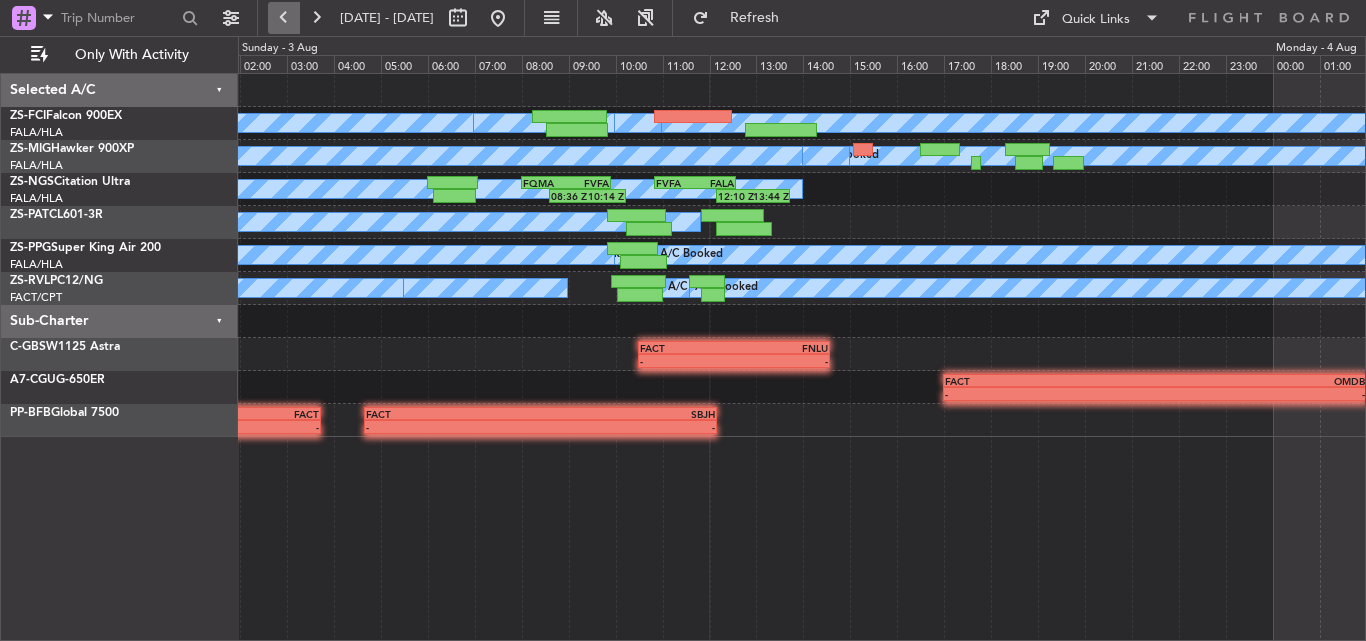 click at bounding box center (284, 18) 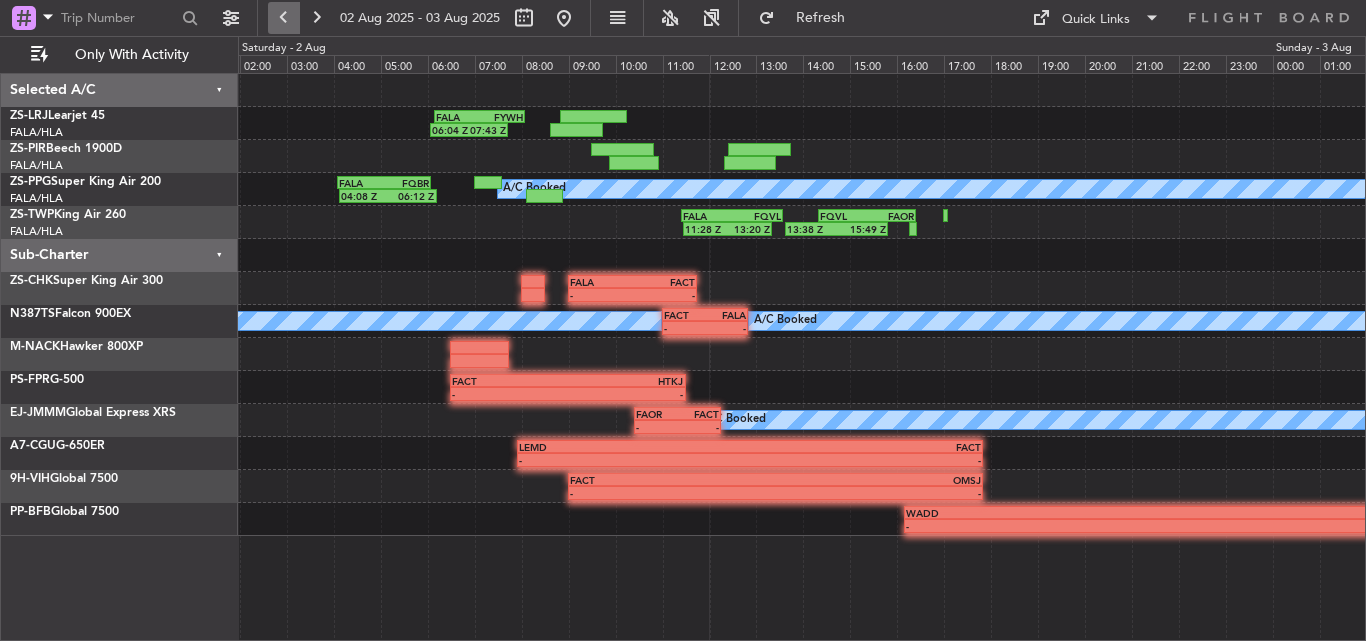 click at bounding box center (284, 18) 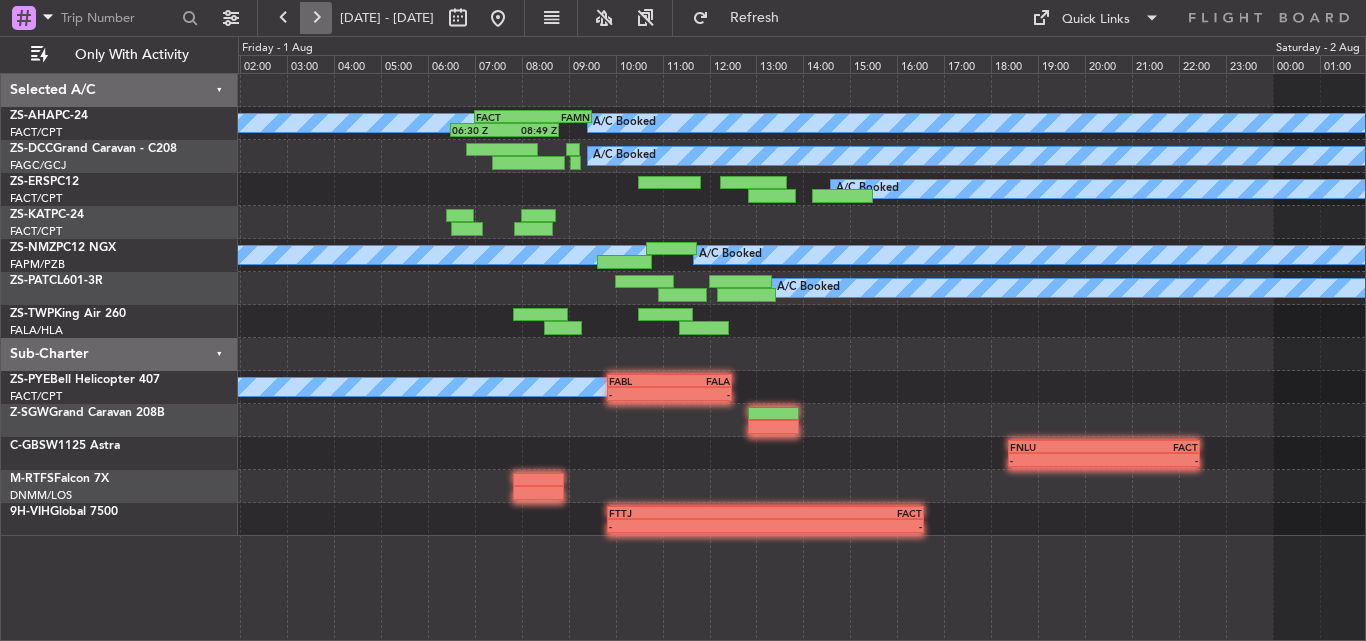 click at bounding box center [316, 18] 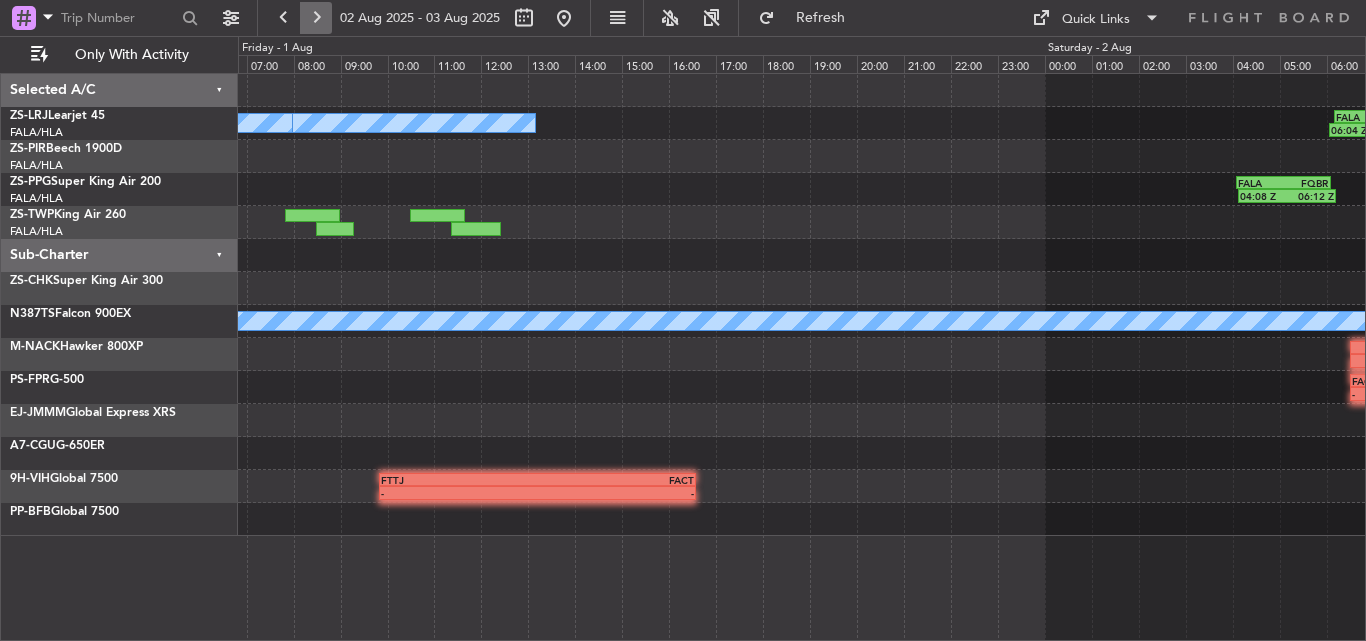 click at bounding box center (316, 18) 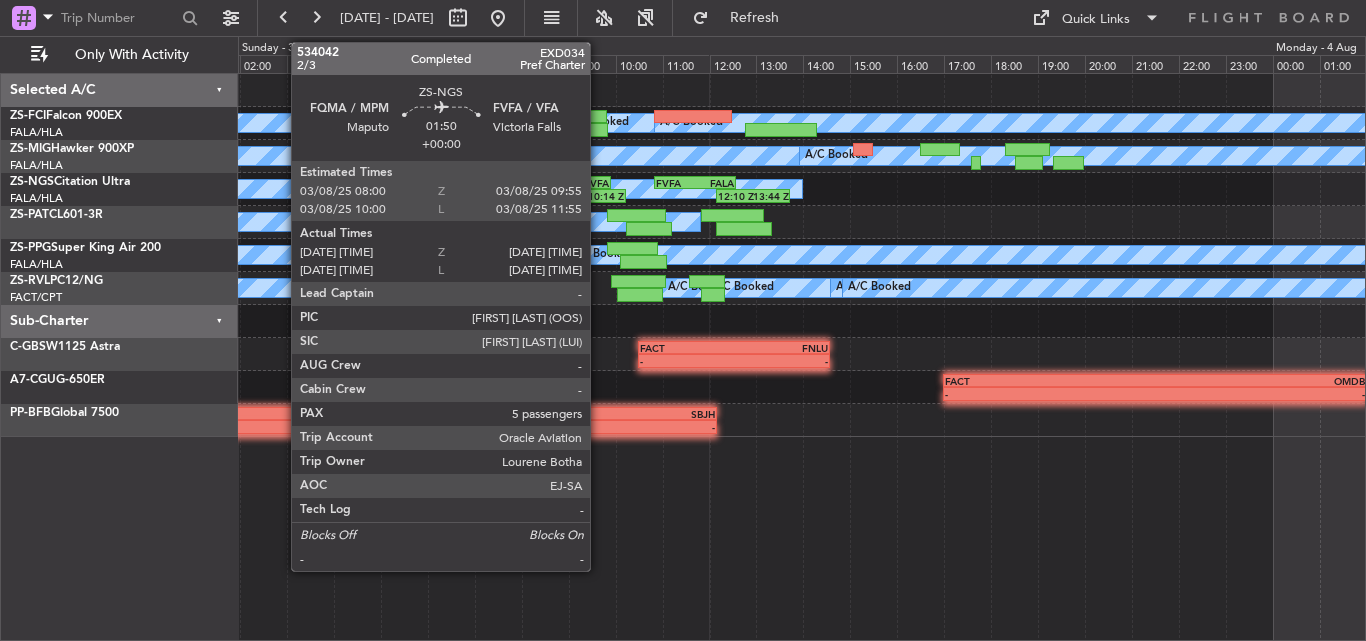 type 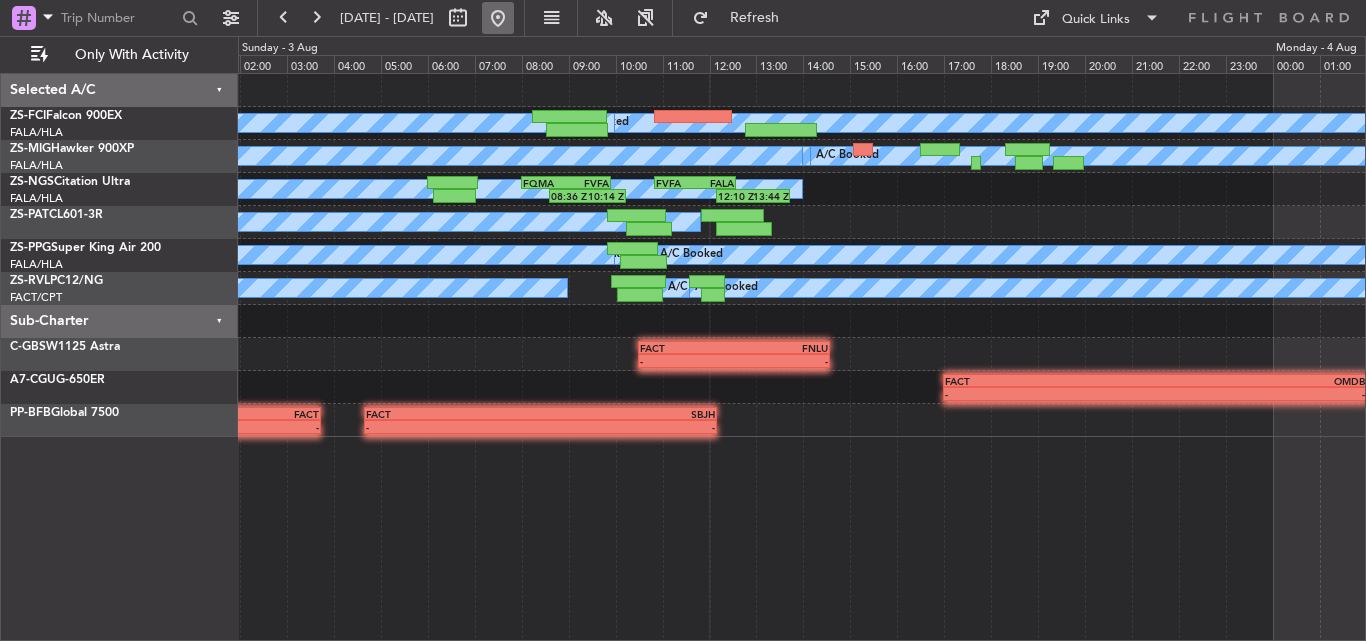 click at bounding box center [498, 18] 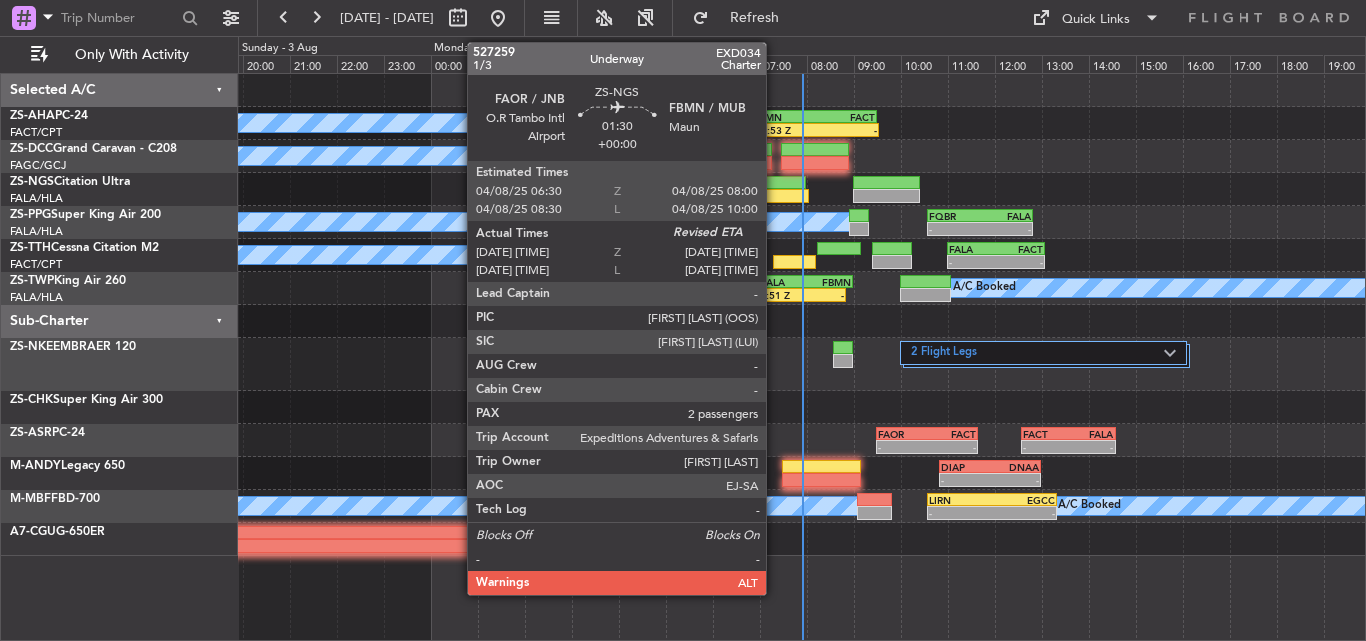 click 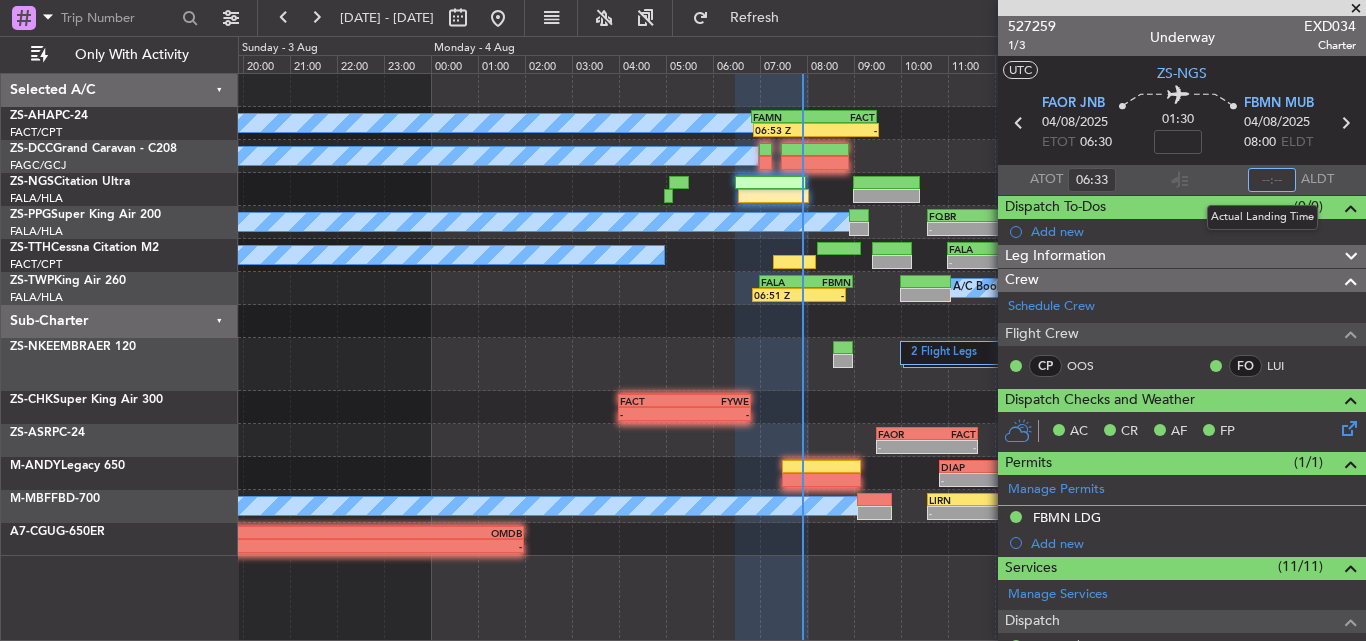 click at bounding box center (1272, 180) 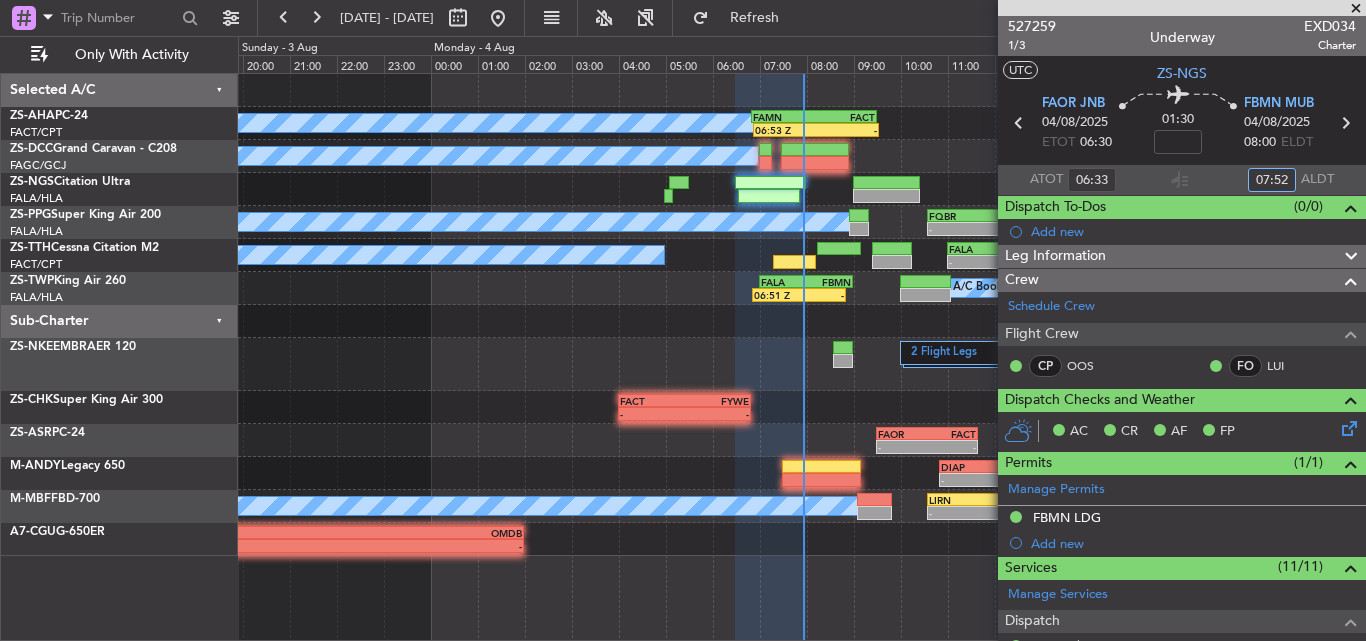 type on "07:52" 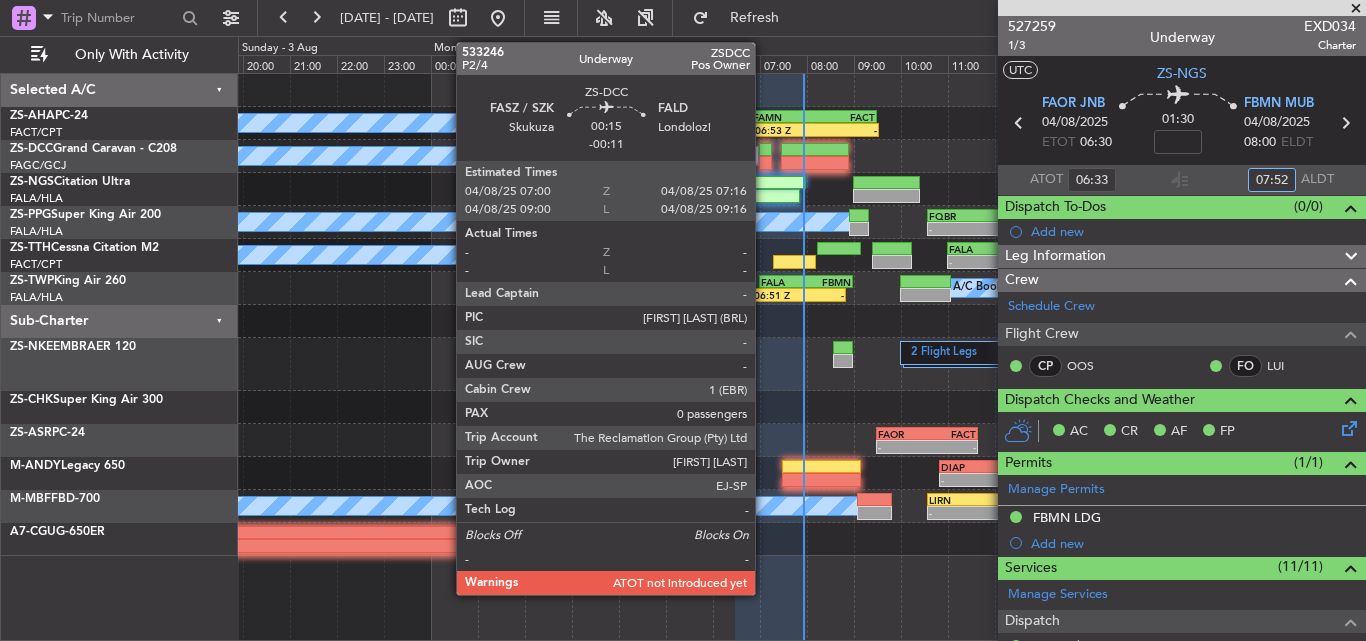 click 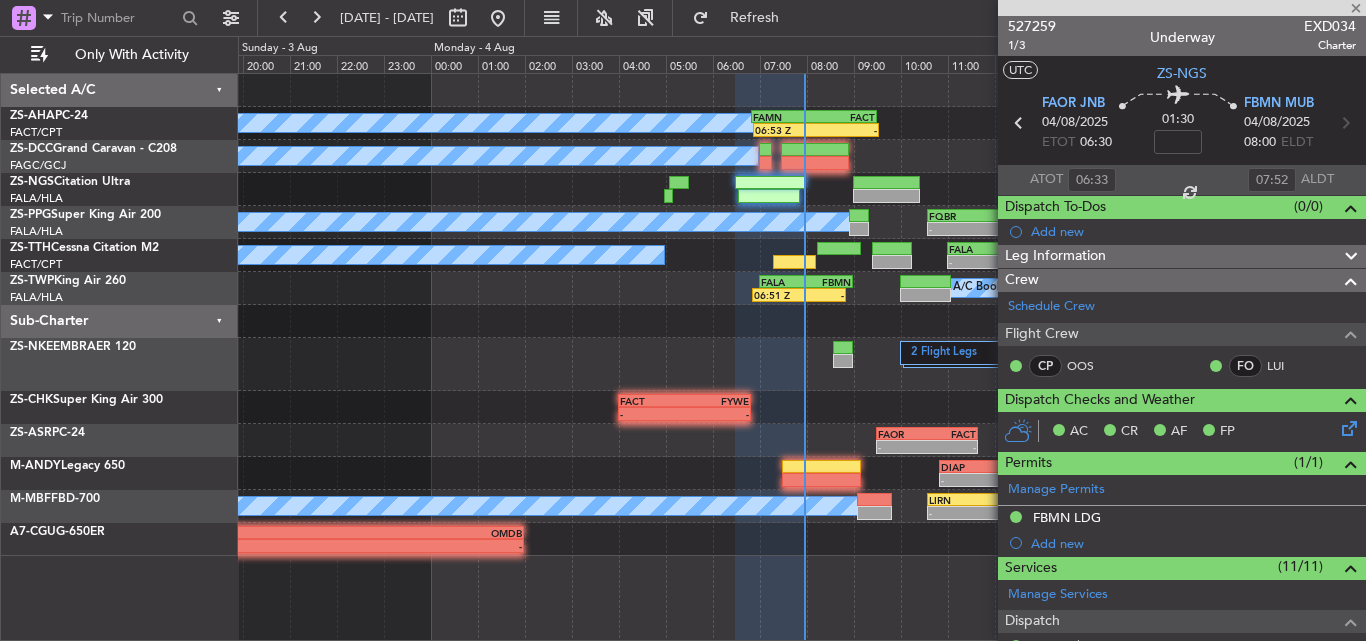 type on "-00:11" 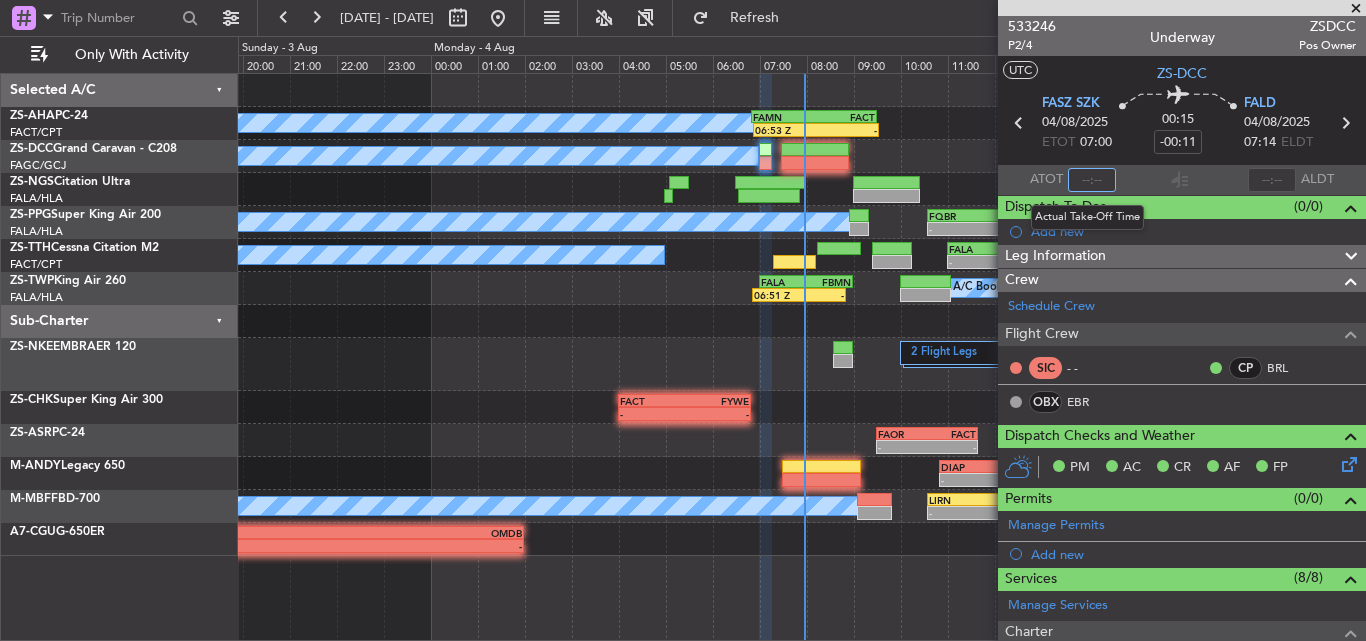 click at bounding box center [1092, 180] 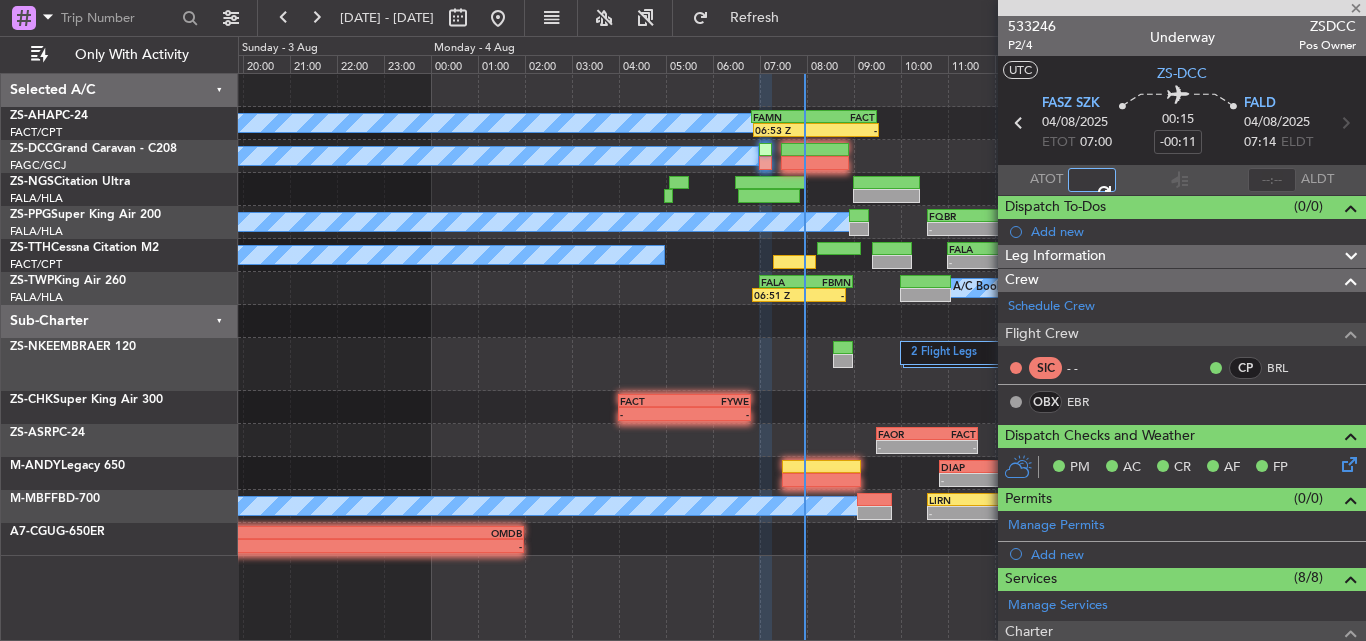 type on "07:30" 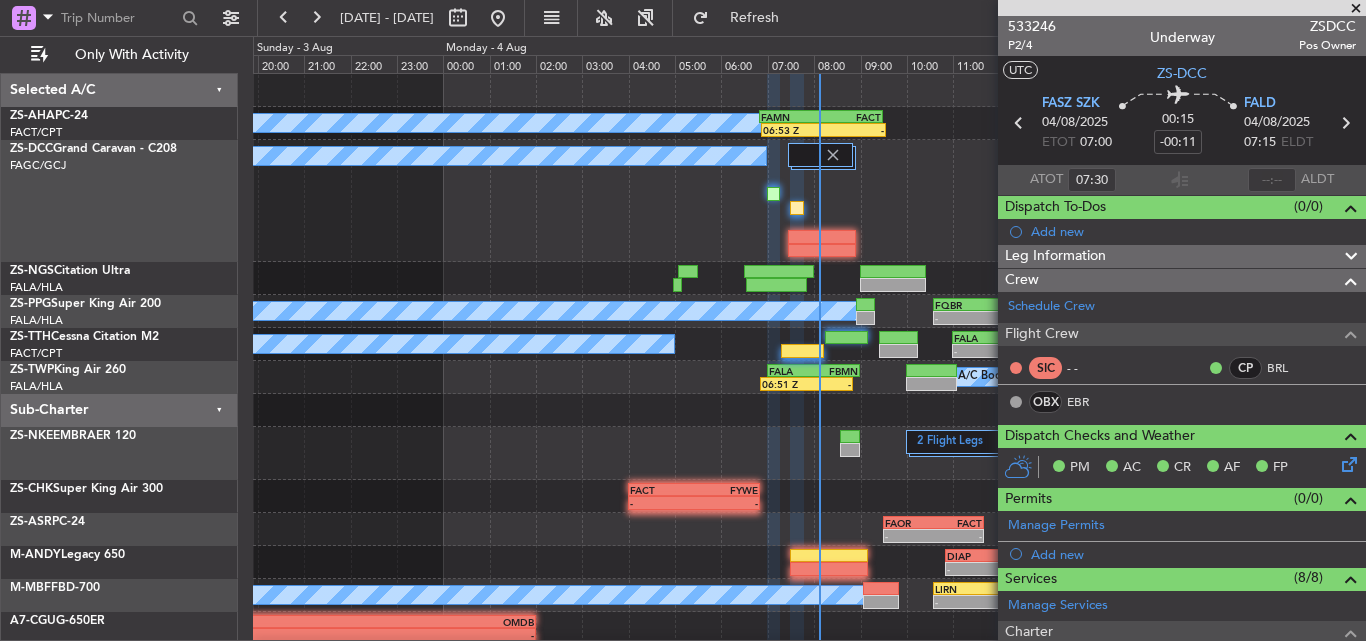 drag, startPoint x: 1358, startPoint y: 8, endPoint x: 943, endPoint y: 196, distance: 455.5974 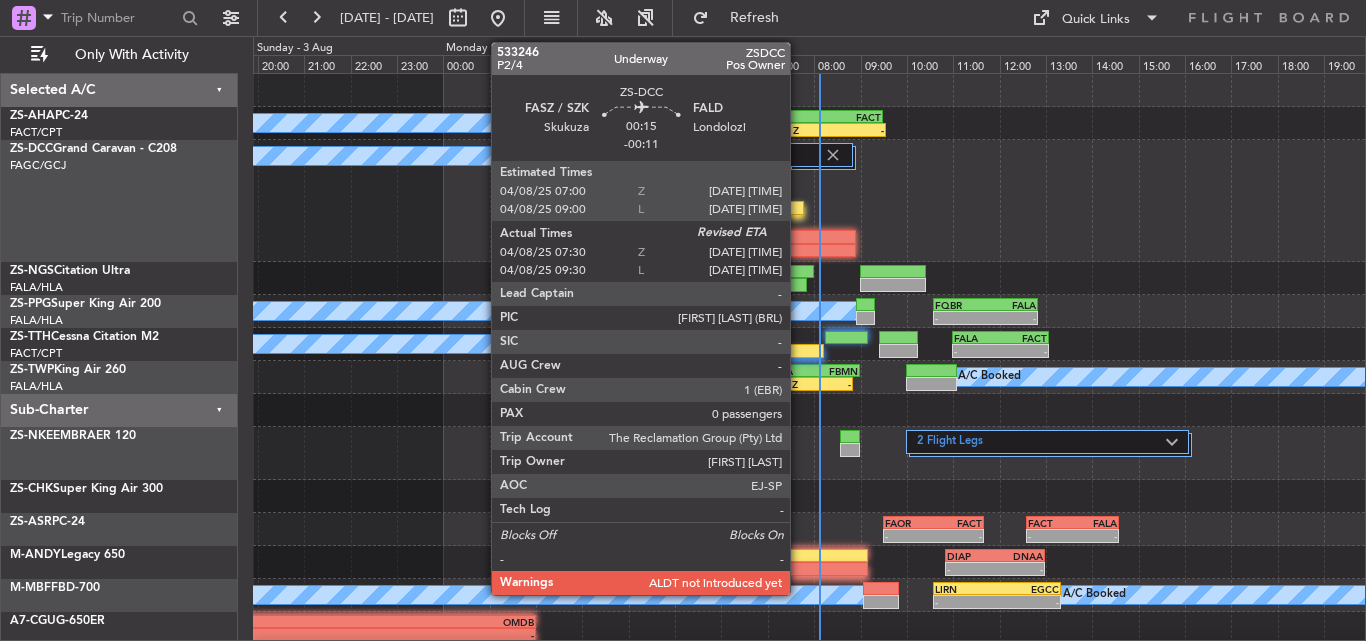 click 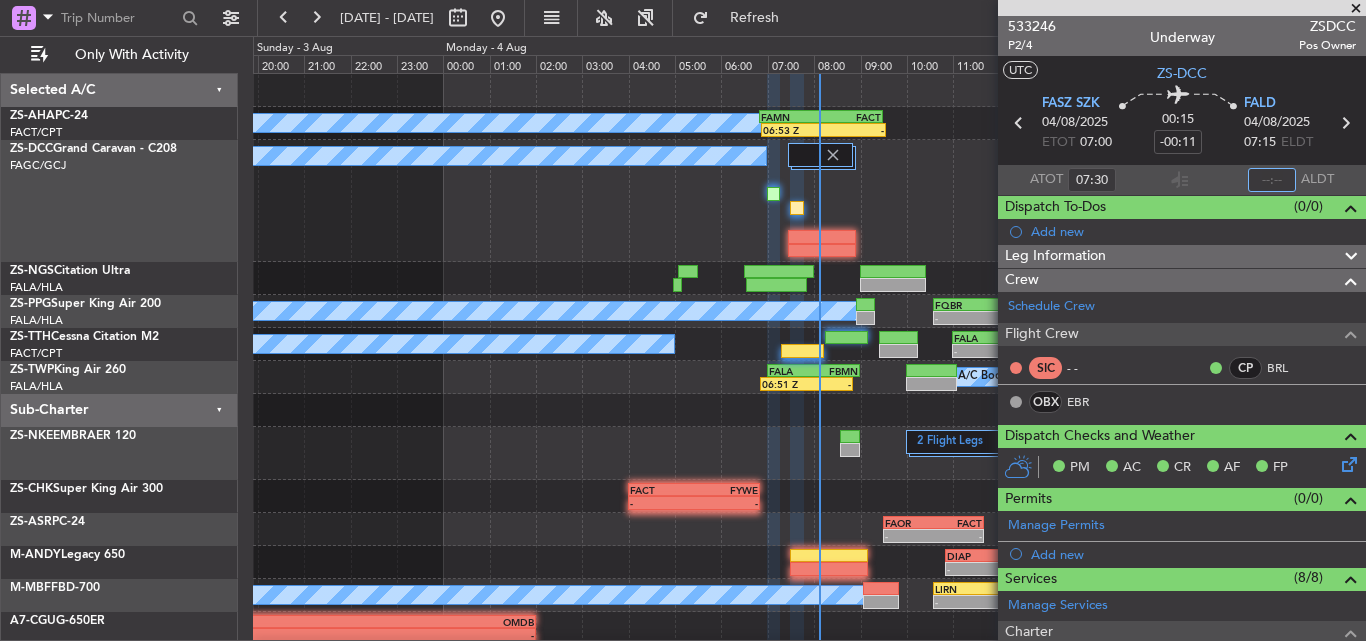click at bounding box center (1272, 180) 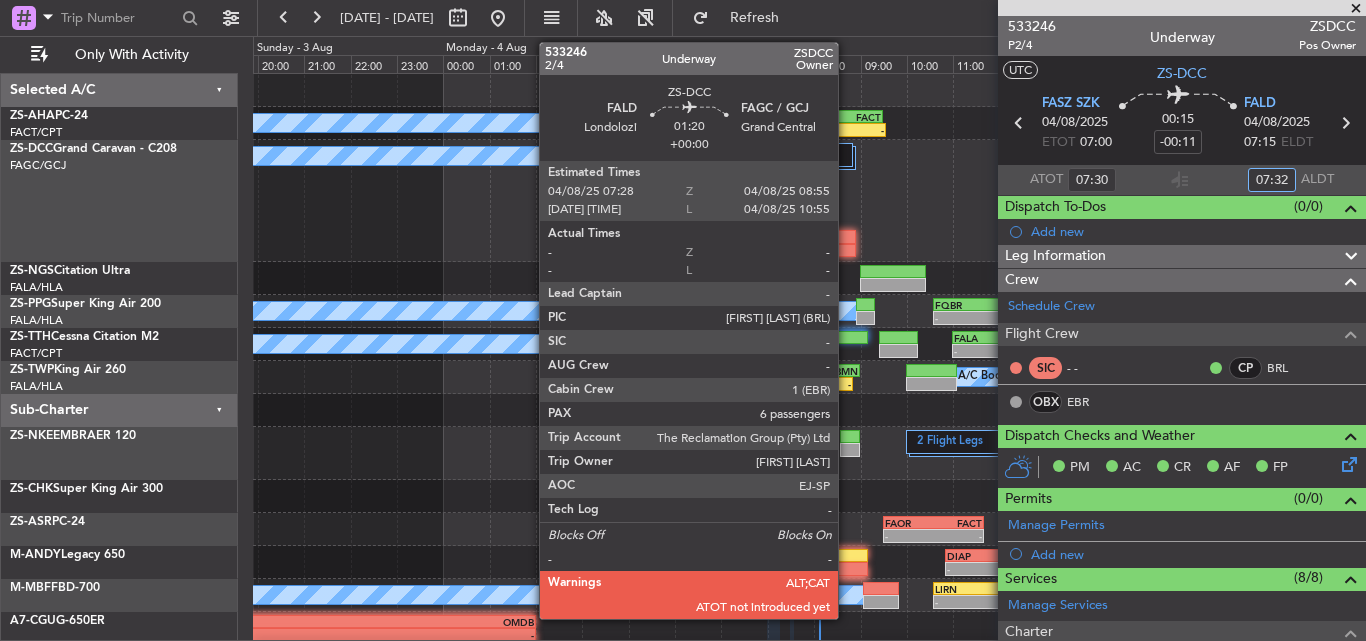 click 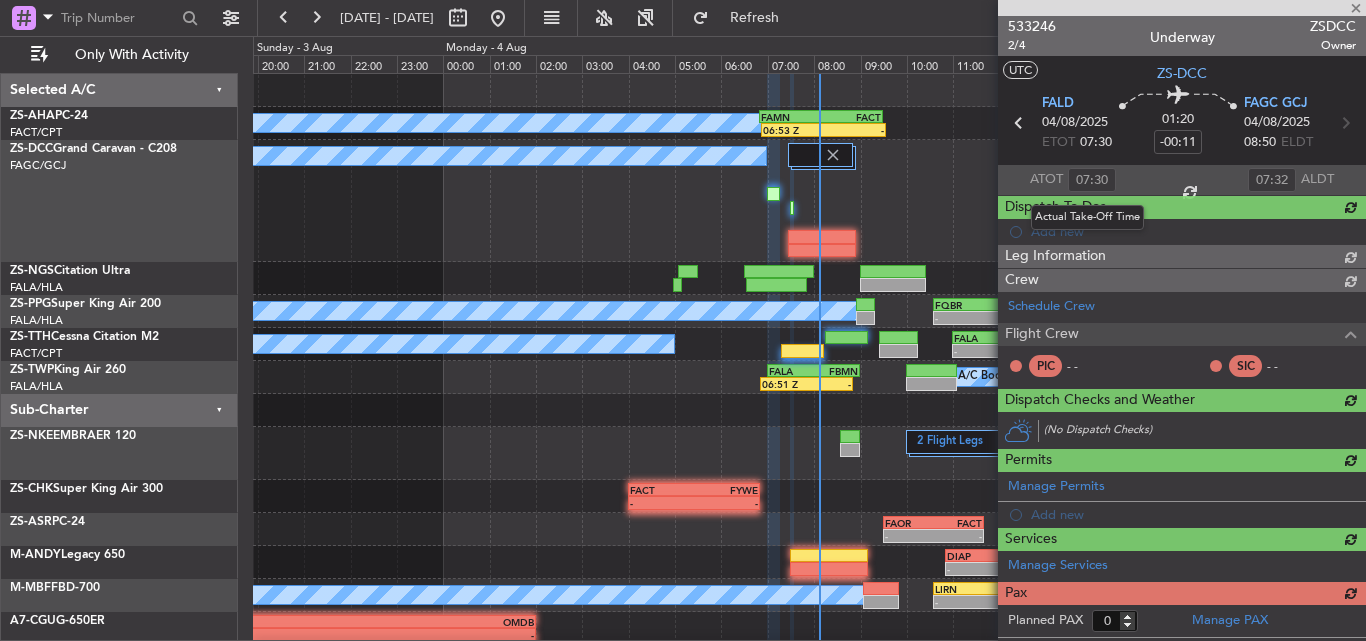 type 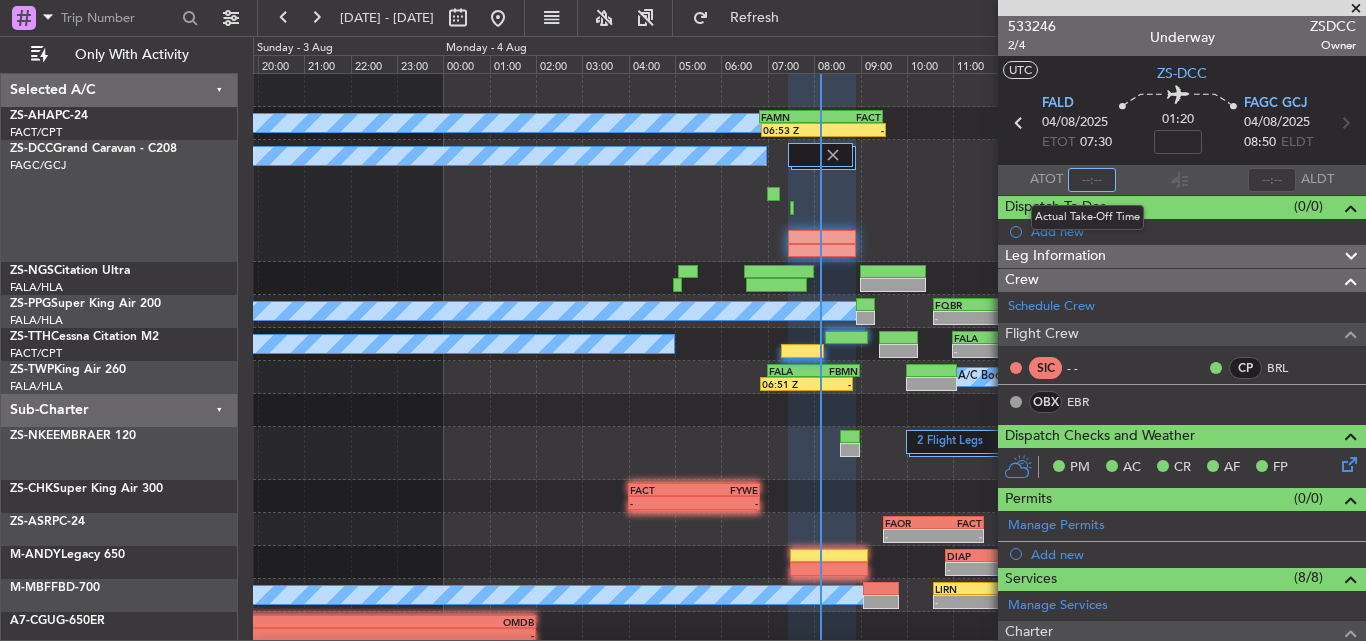 click at bounding box center (1092, 180) 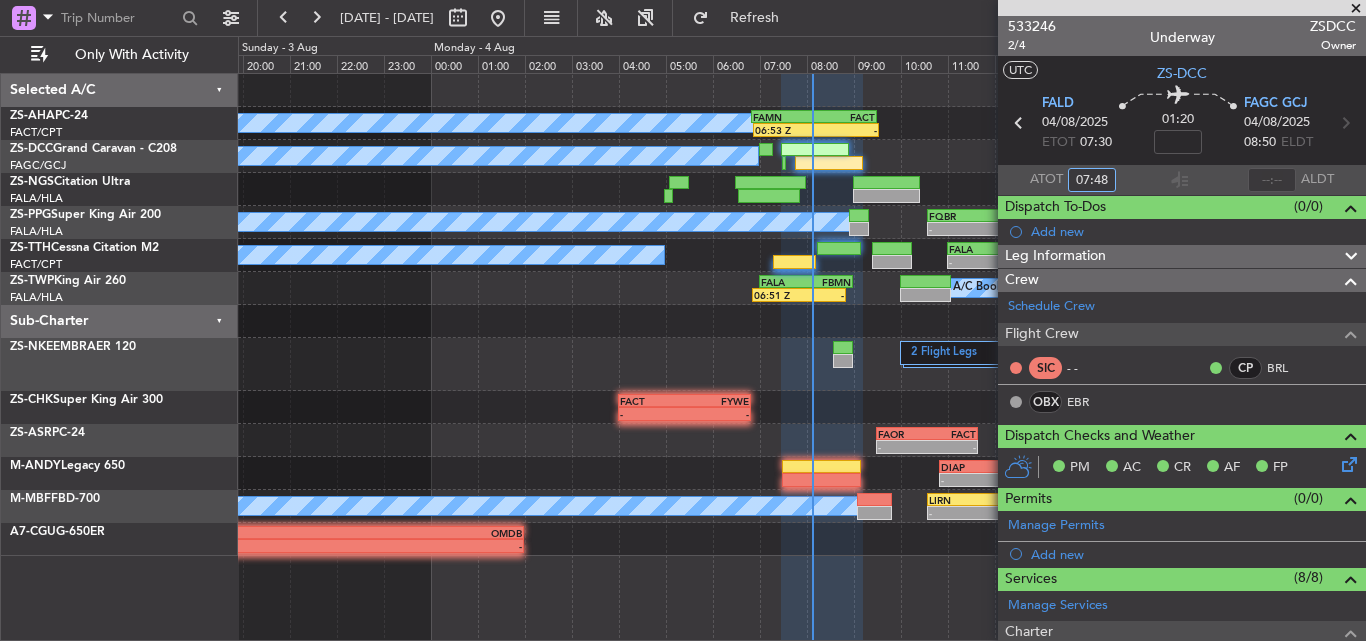 type on "07:48" 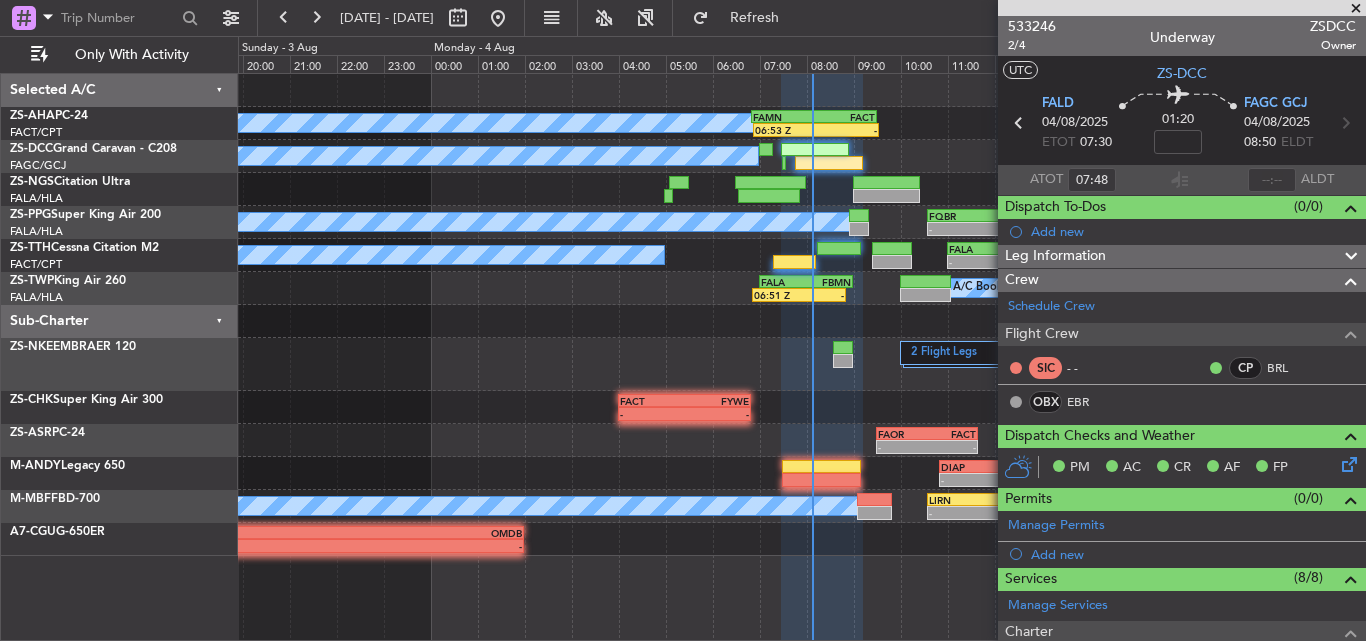 drag, startPoint x: 1356, startPoint y: 8, endPoint x: 1334, endPoint y: 17, distance: 23.769728 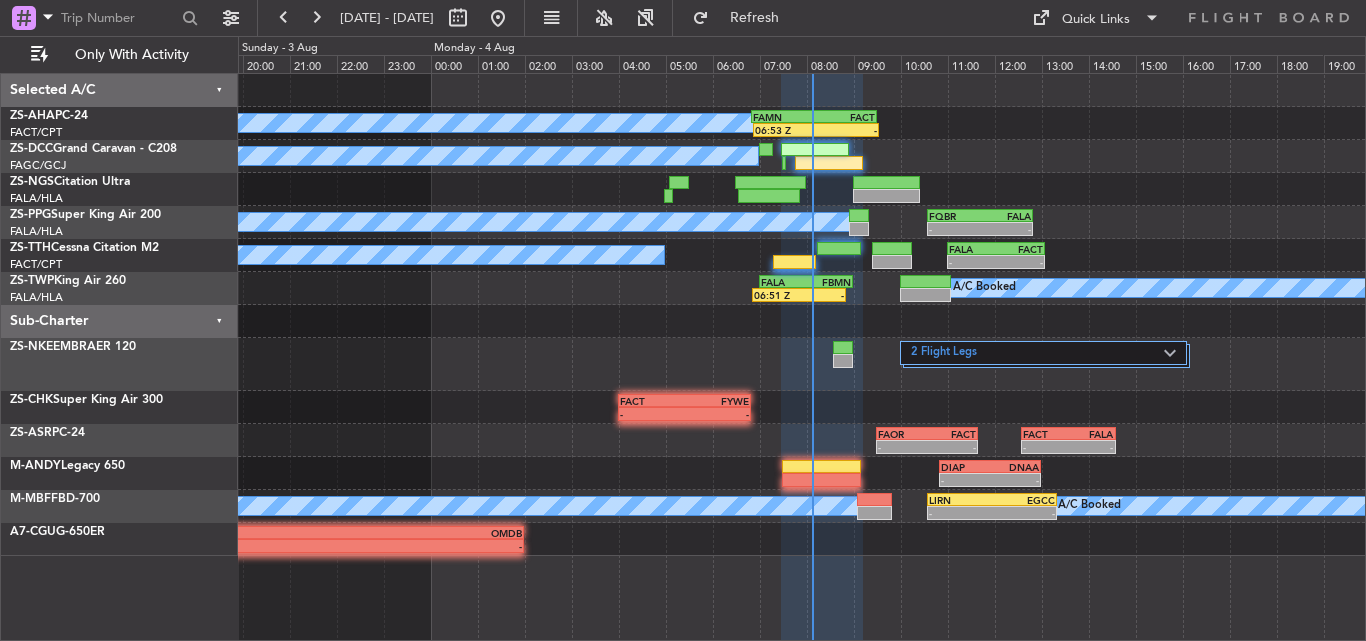 type on "0" 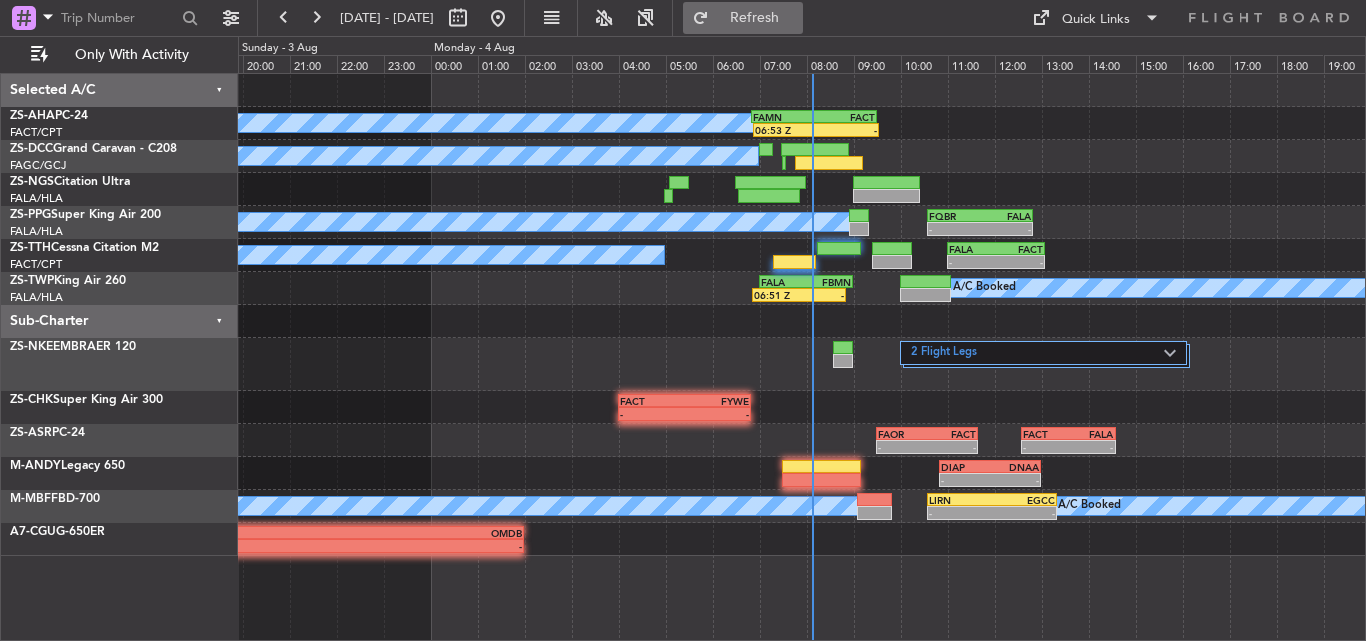 click on "Refresh" 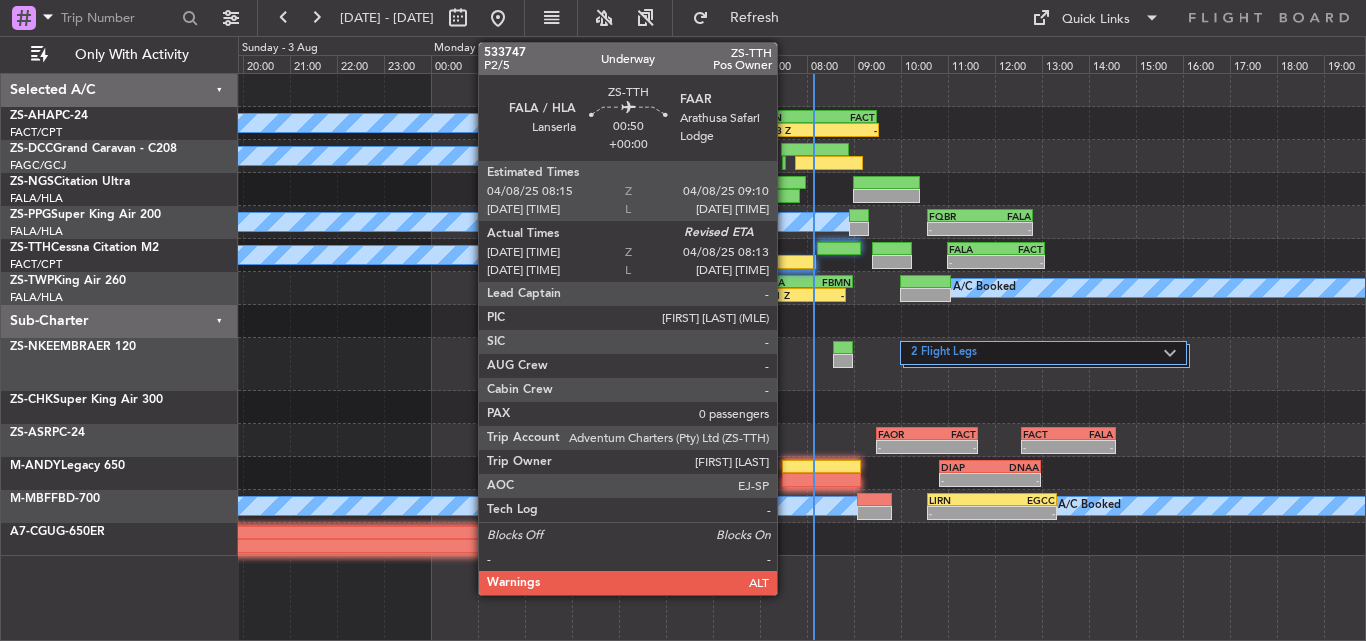 click 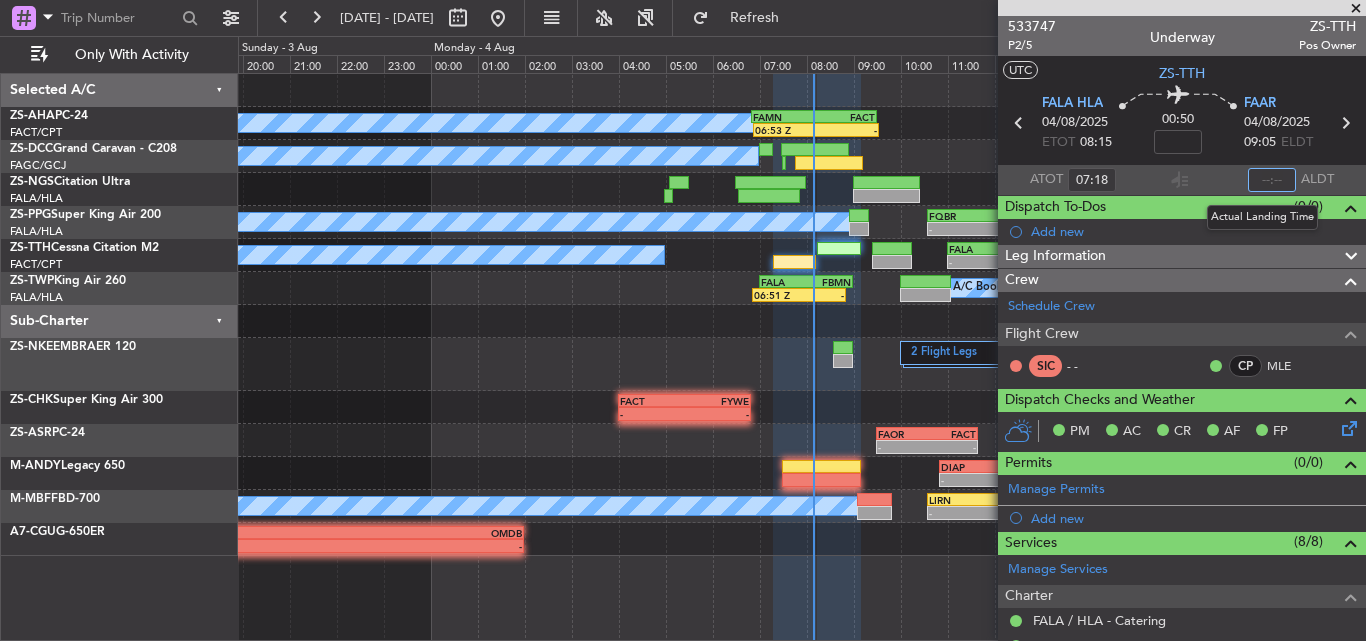 click at bounding box center [1272, 180] 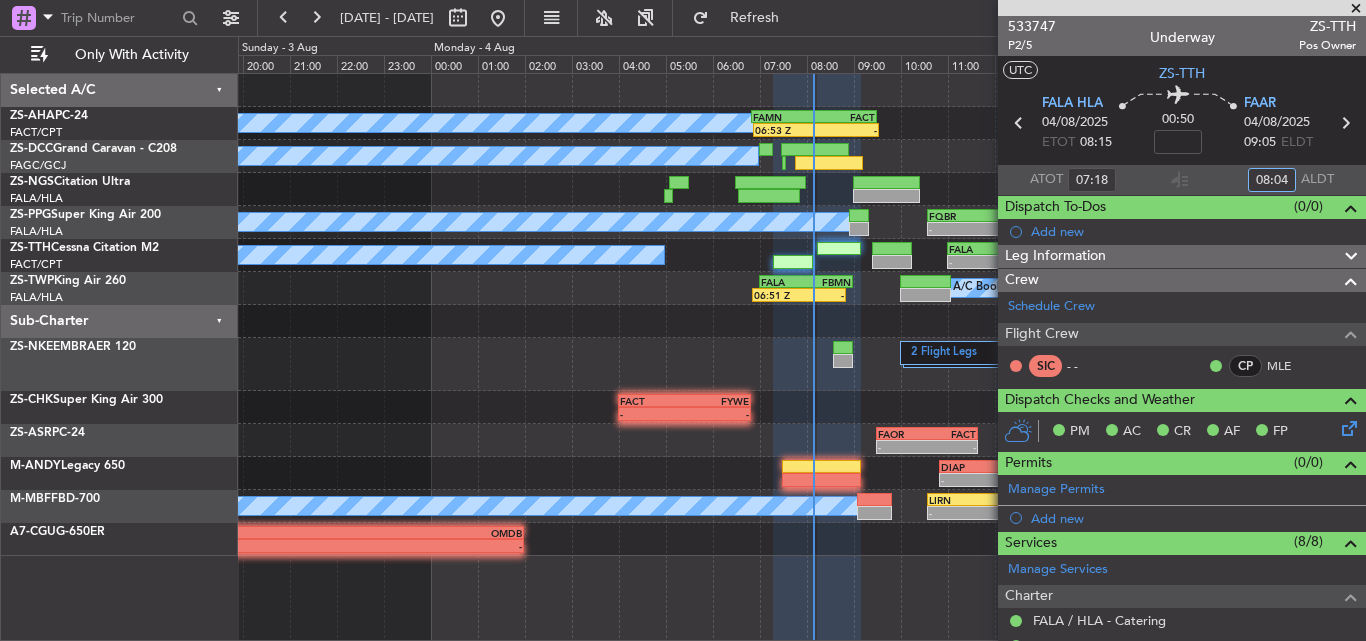 type on "08:04" 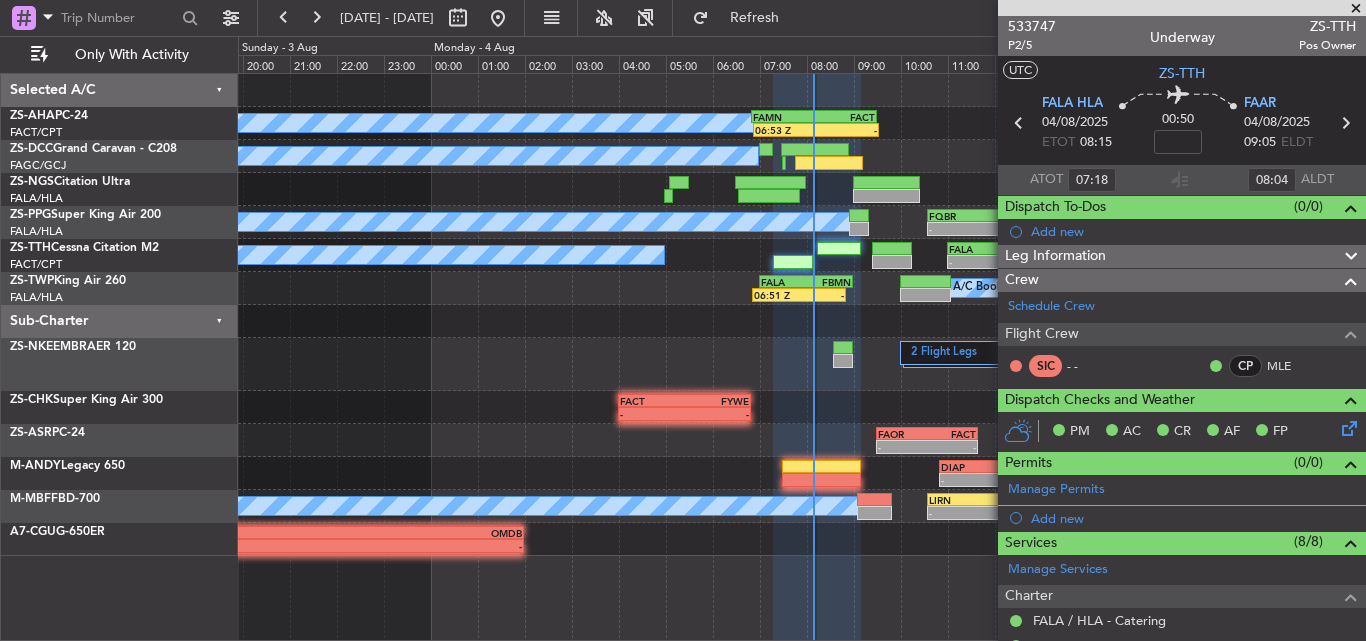 click at bounding box center (1356, 9) 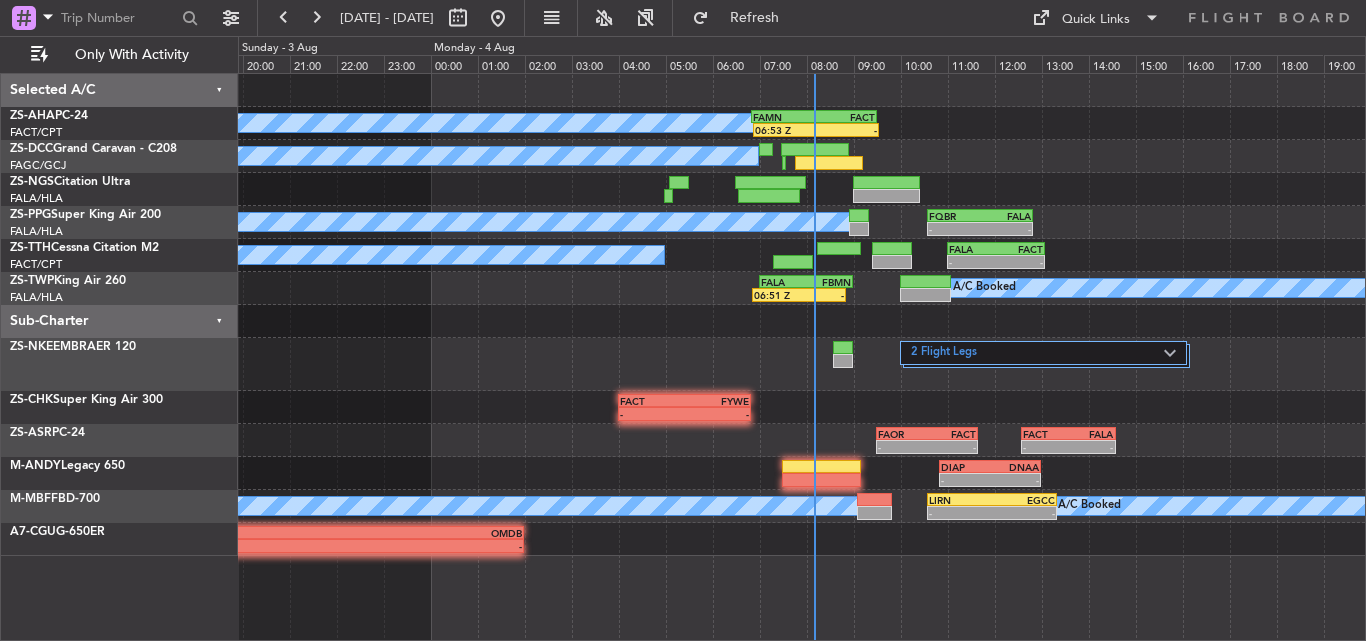 click on "-
-
FACT
[TIME]
FYWE
[TIME]" 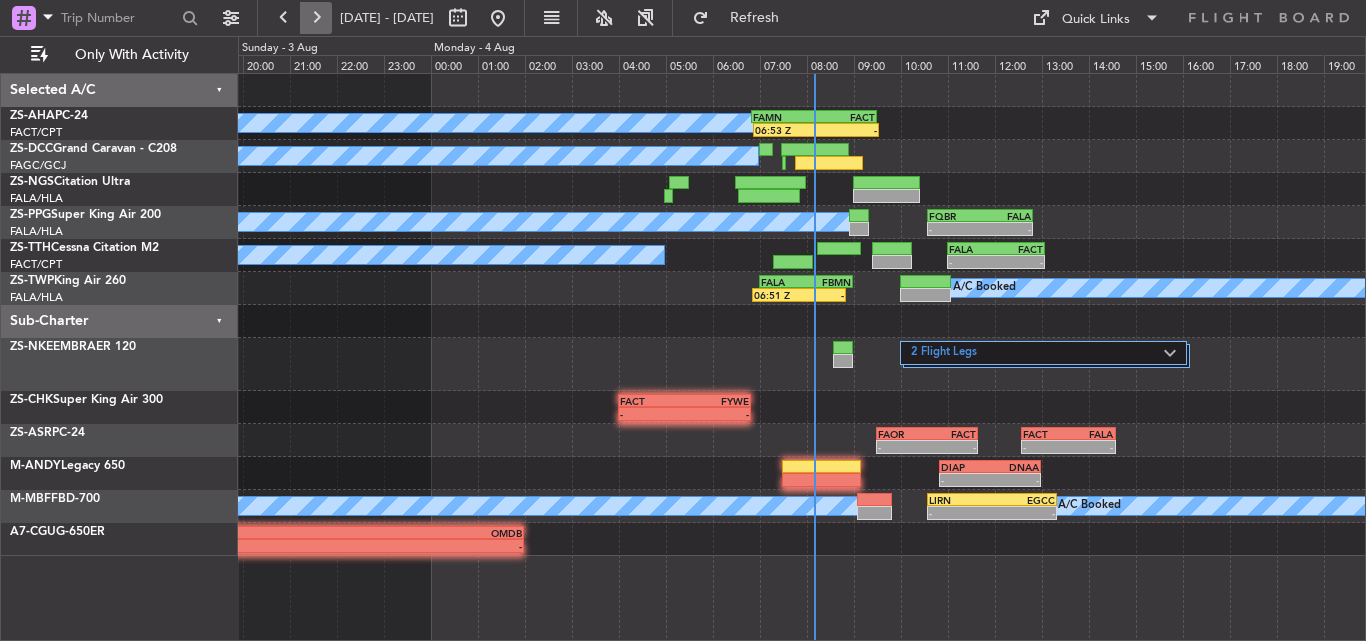 click at bounding box center [316, 18] 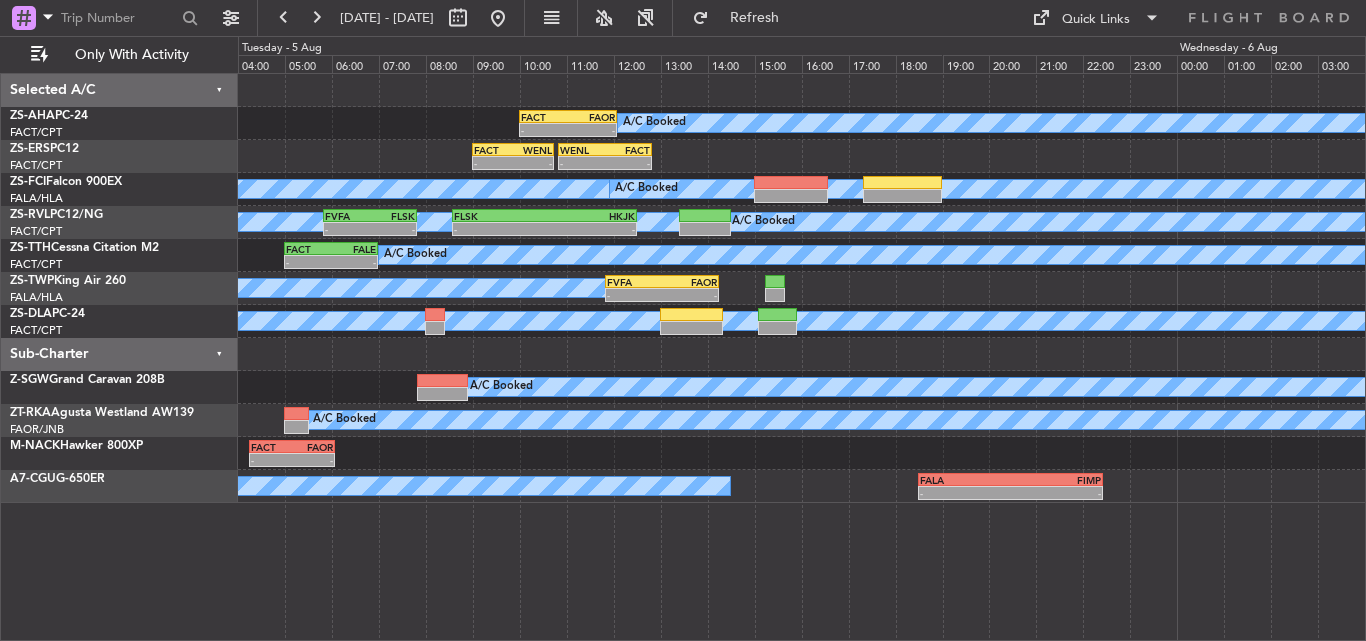 click on "A/C Booked [DATE]" 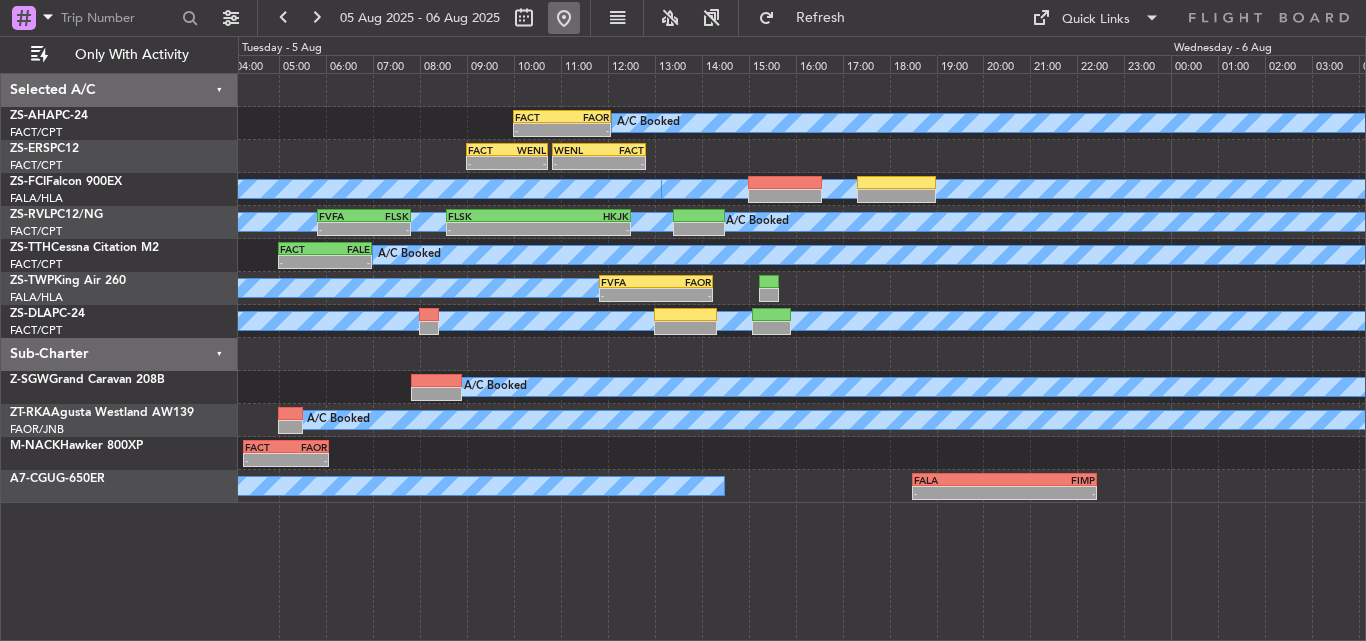click at bounding box center (564, 18) 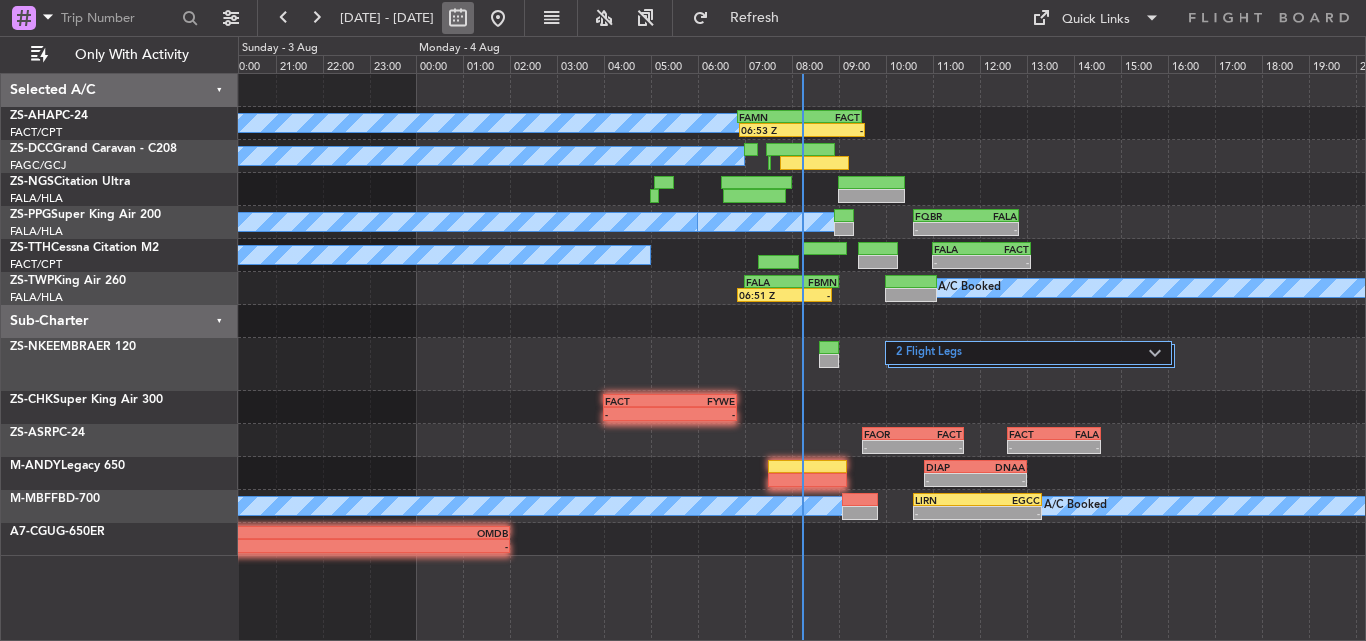 click at bounding box center (458, 18) 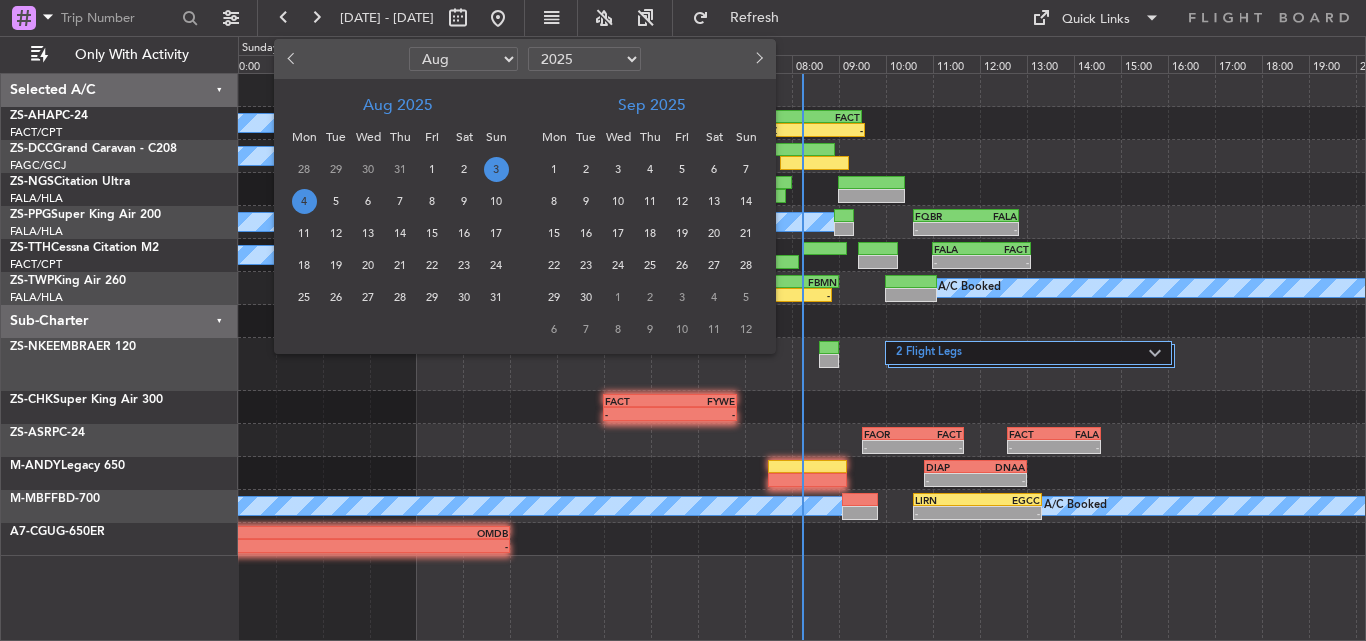 click at bounding box center [294, 58] 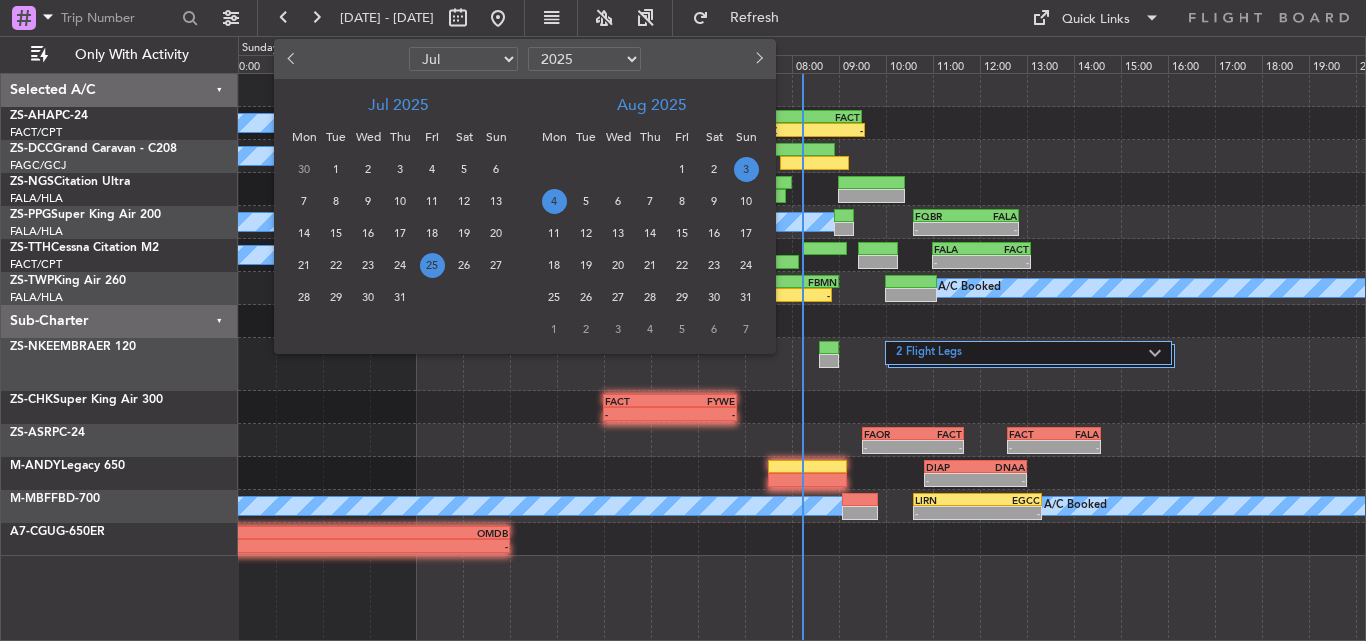 click on "25" at bounding box center [432, 265] 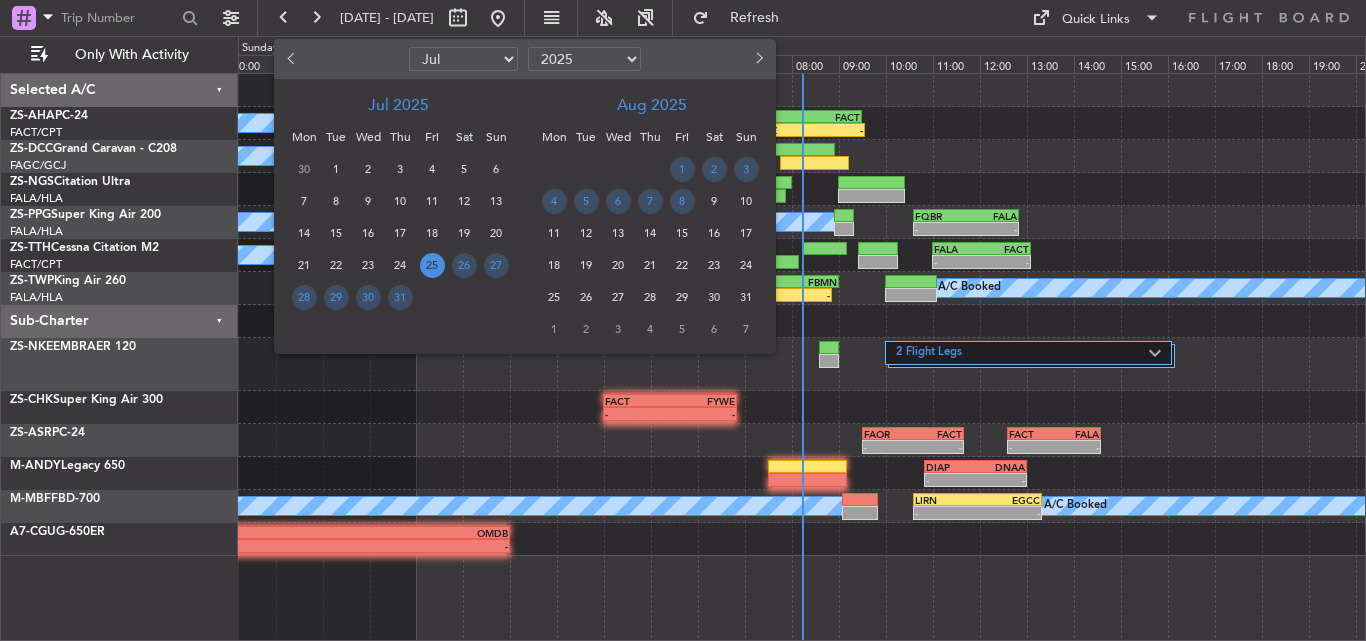 click on "25" at bounding box center [432, 265] 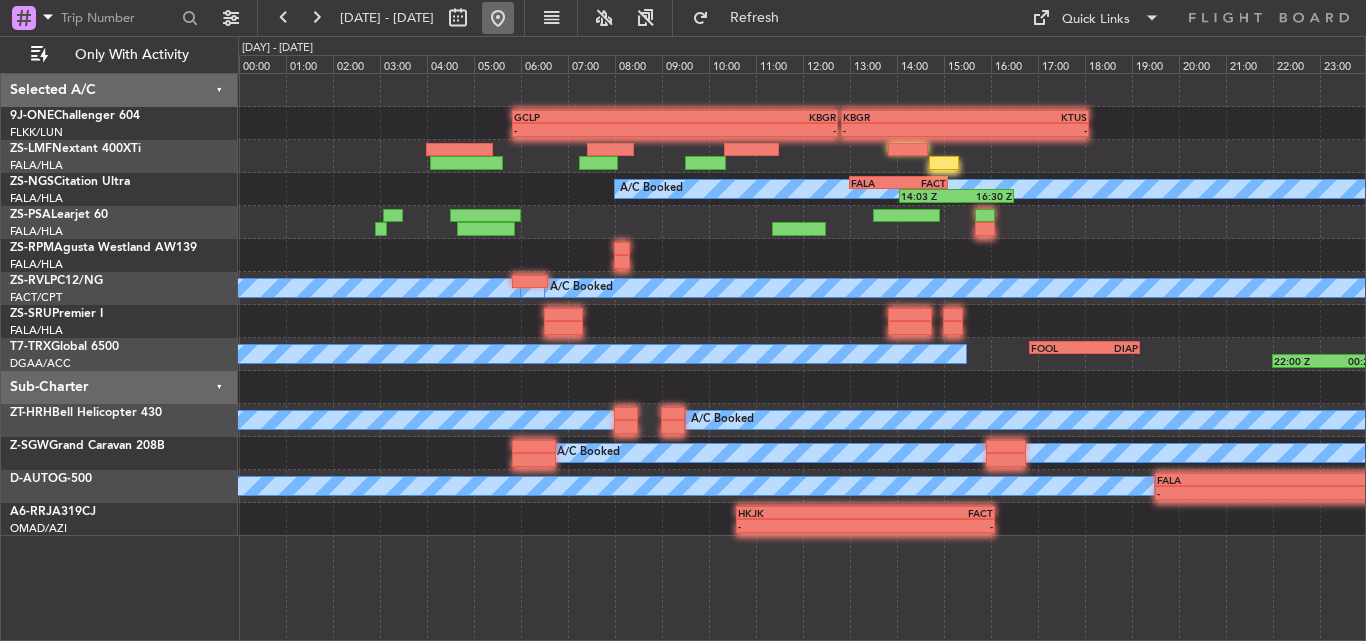 click at bounding box center [498, 18] 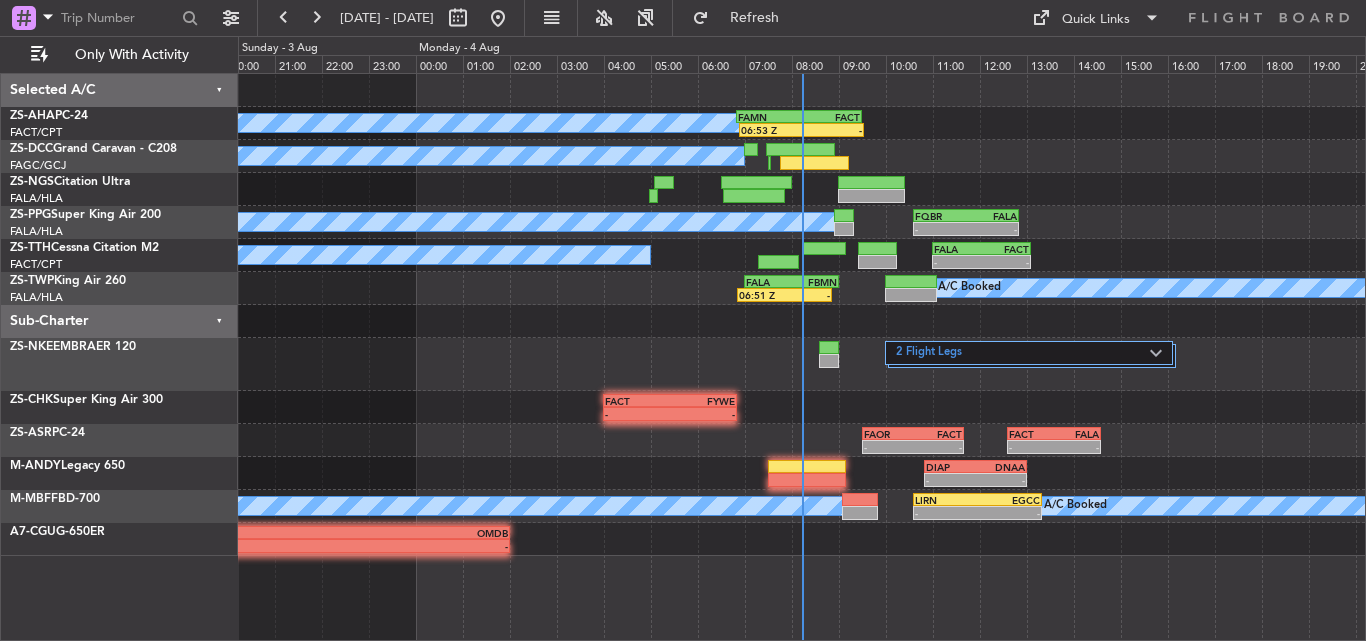 click on "A/C Booked [DATE]" 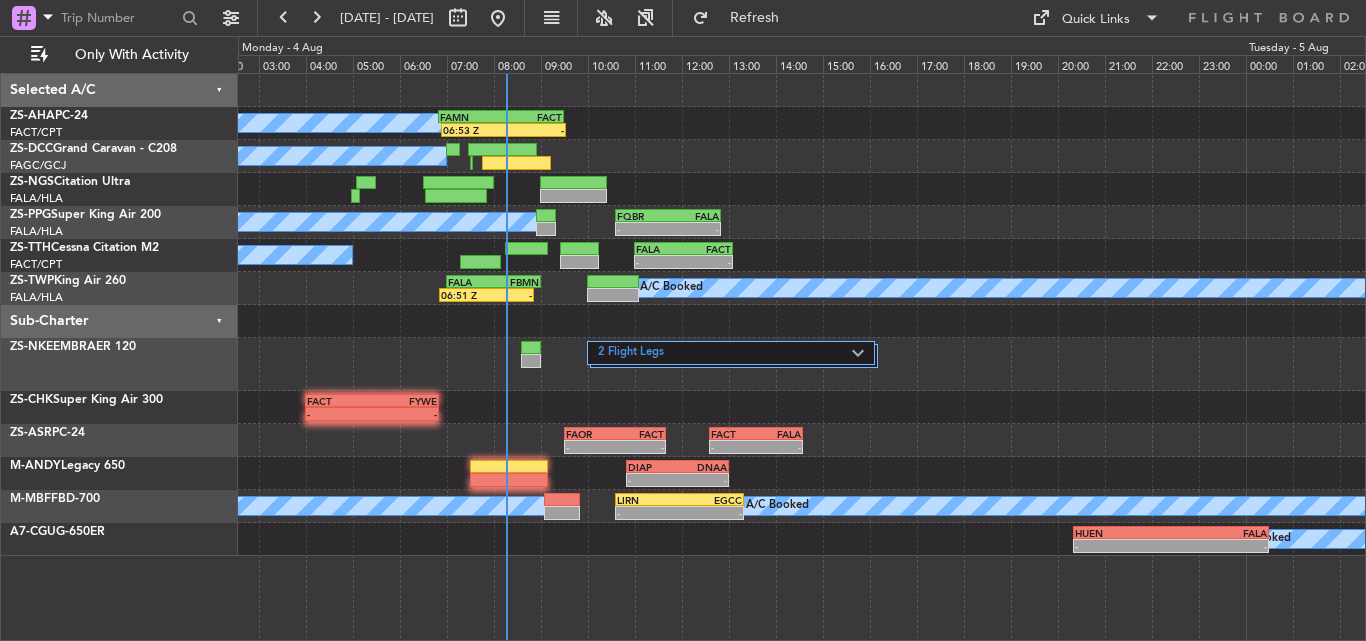 type 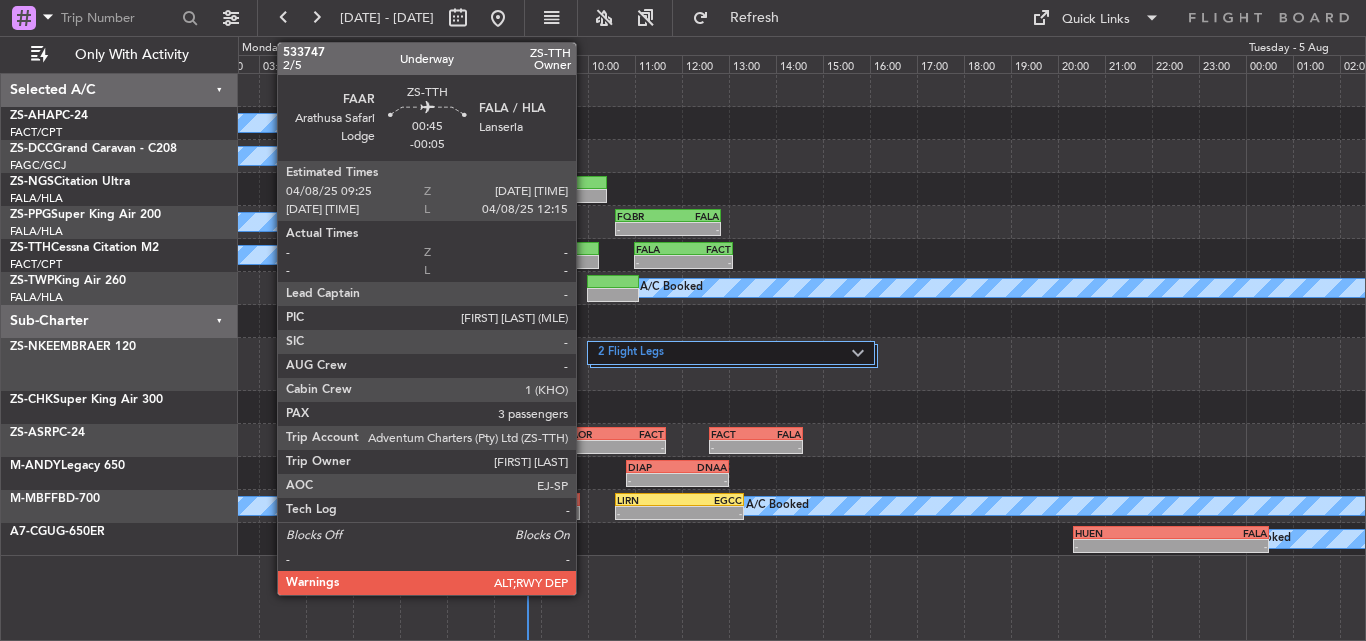 click 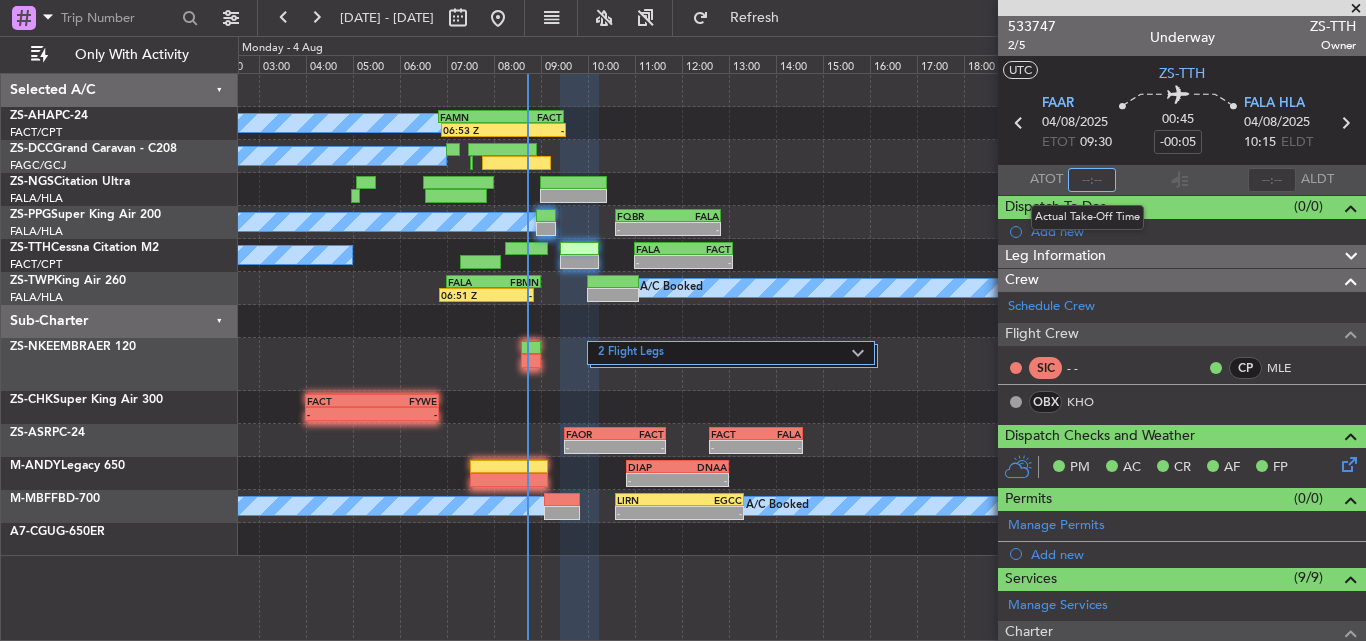 click at bounding box center (1092, 180) 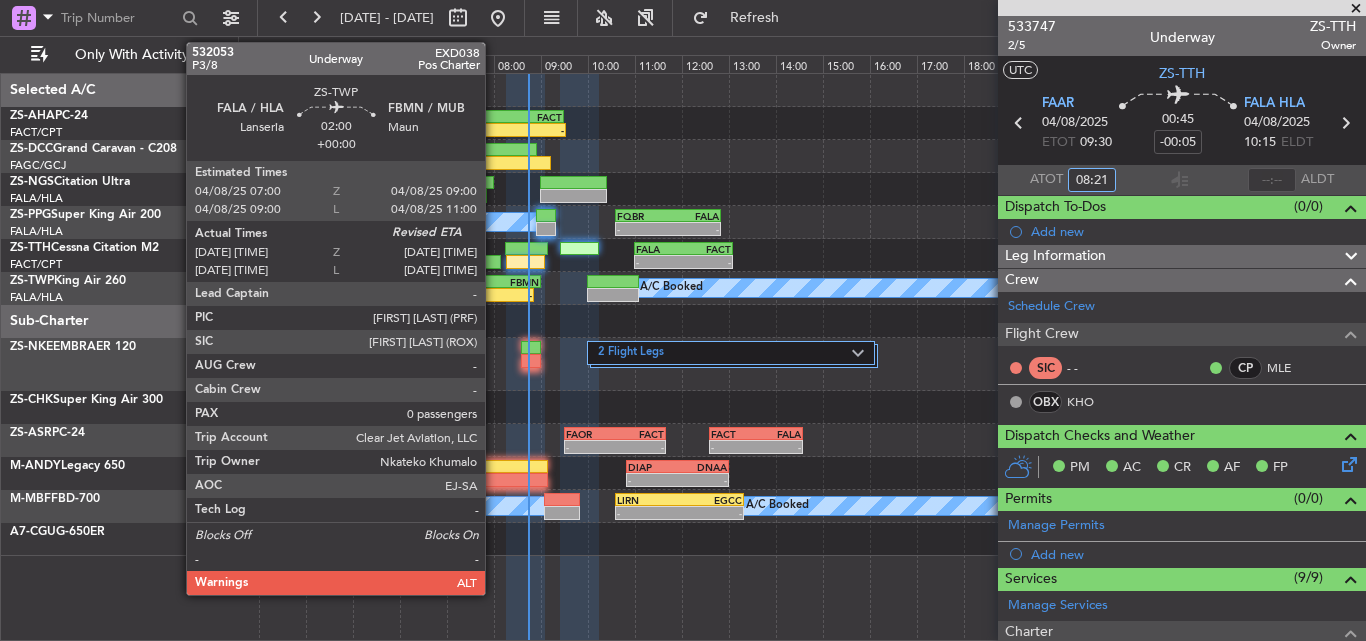 click on "-" 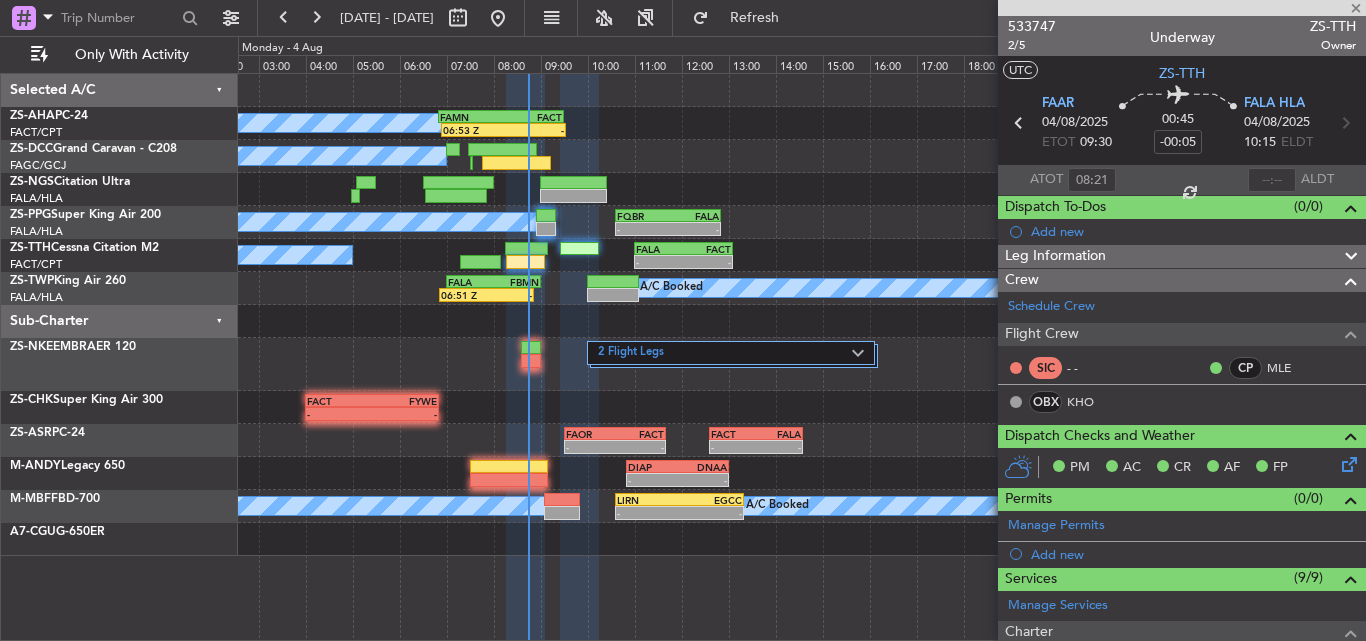 type 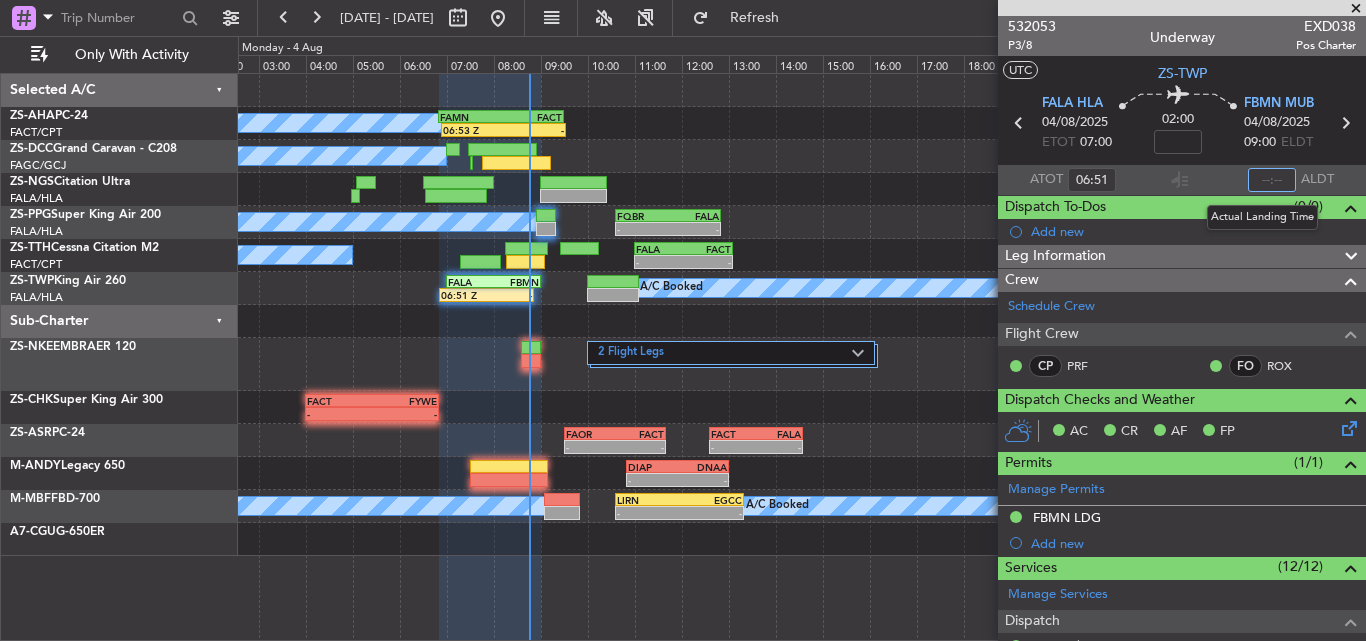 click at bounding box center (1272, 180) 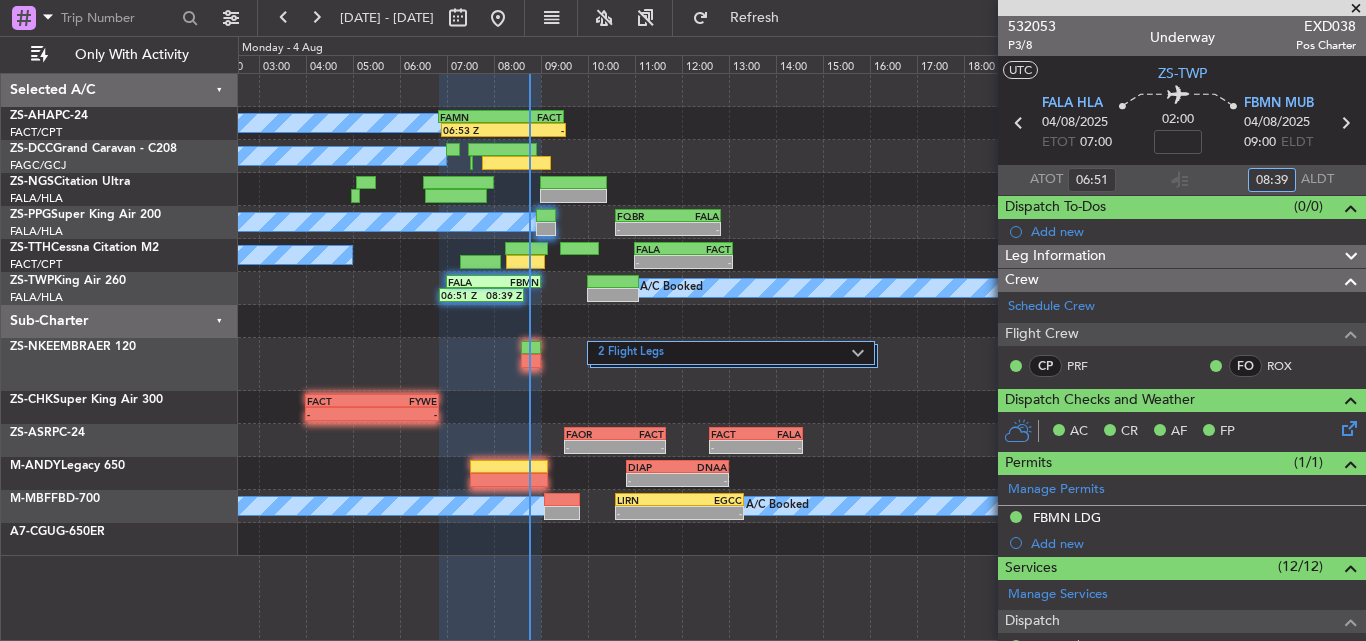 type on "08:39" 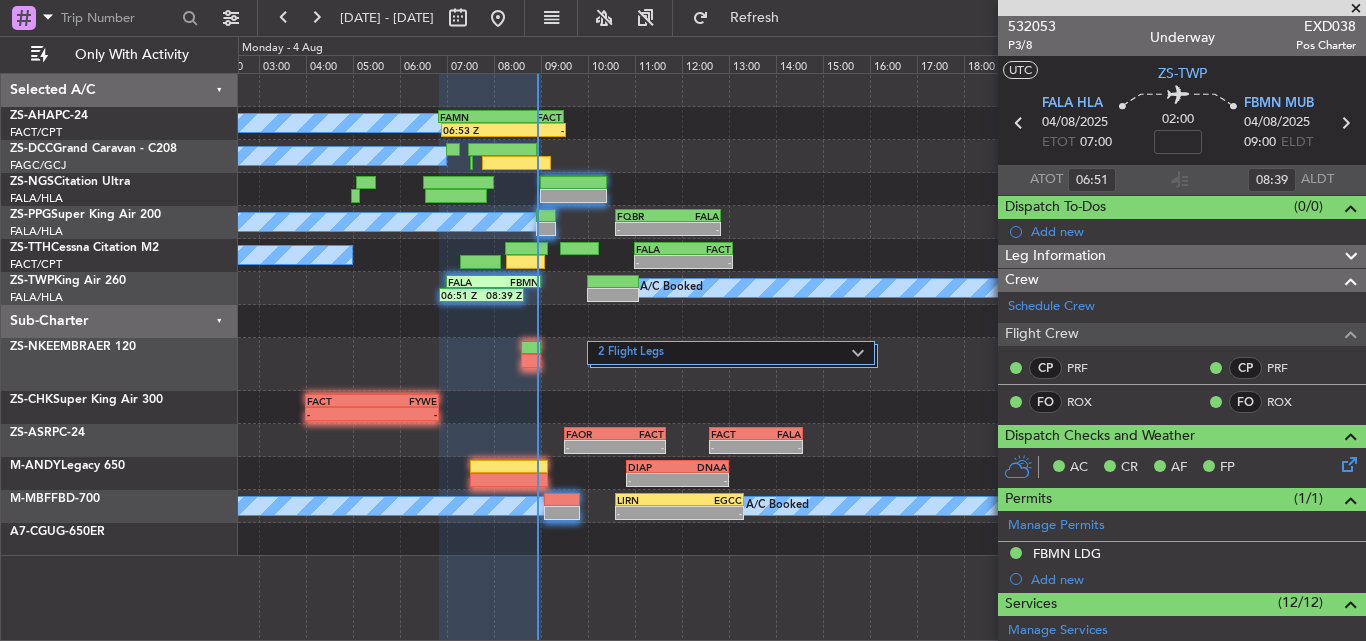click at bounding box center (1356, 9) 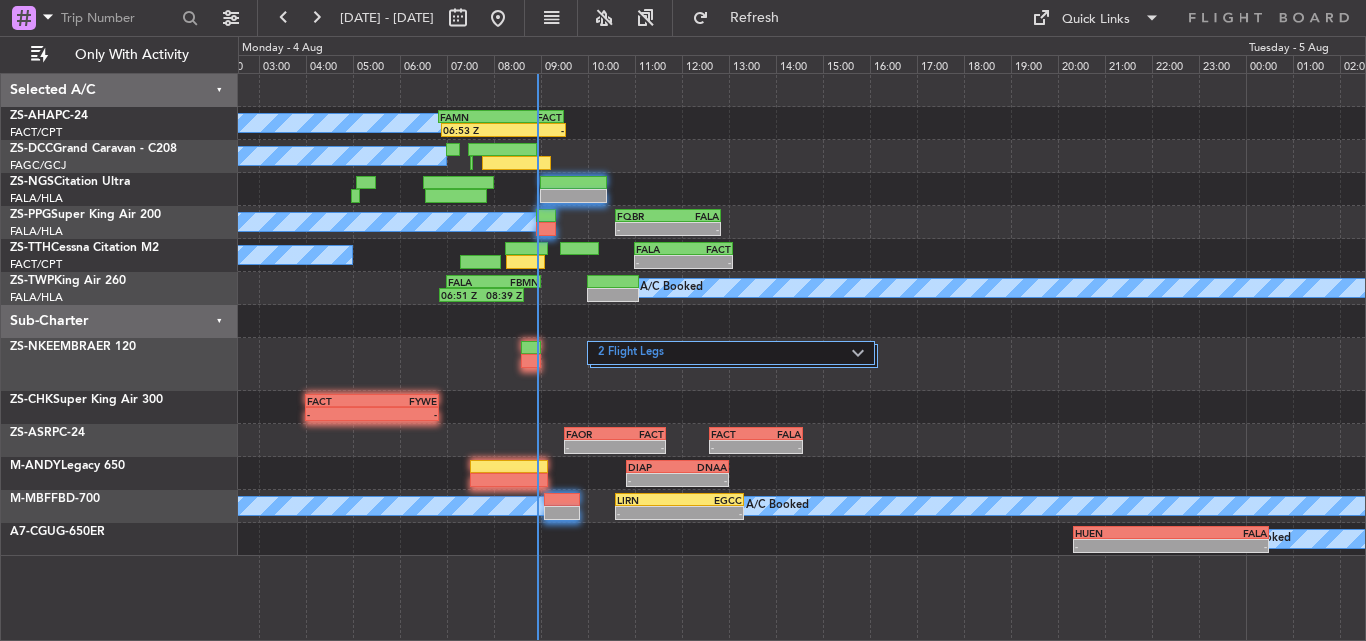 click on "Refresh" 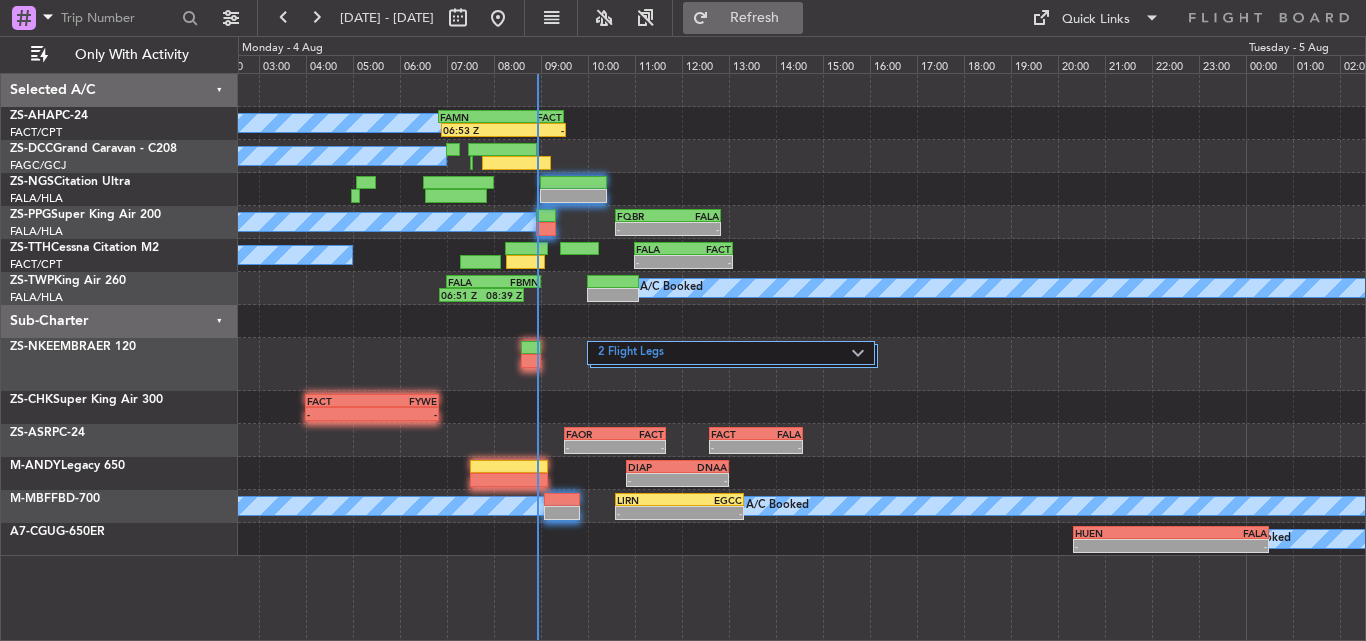 click on "Refresh" 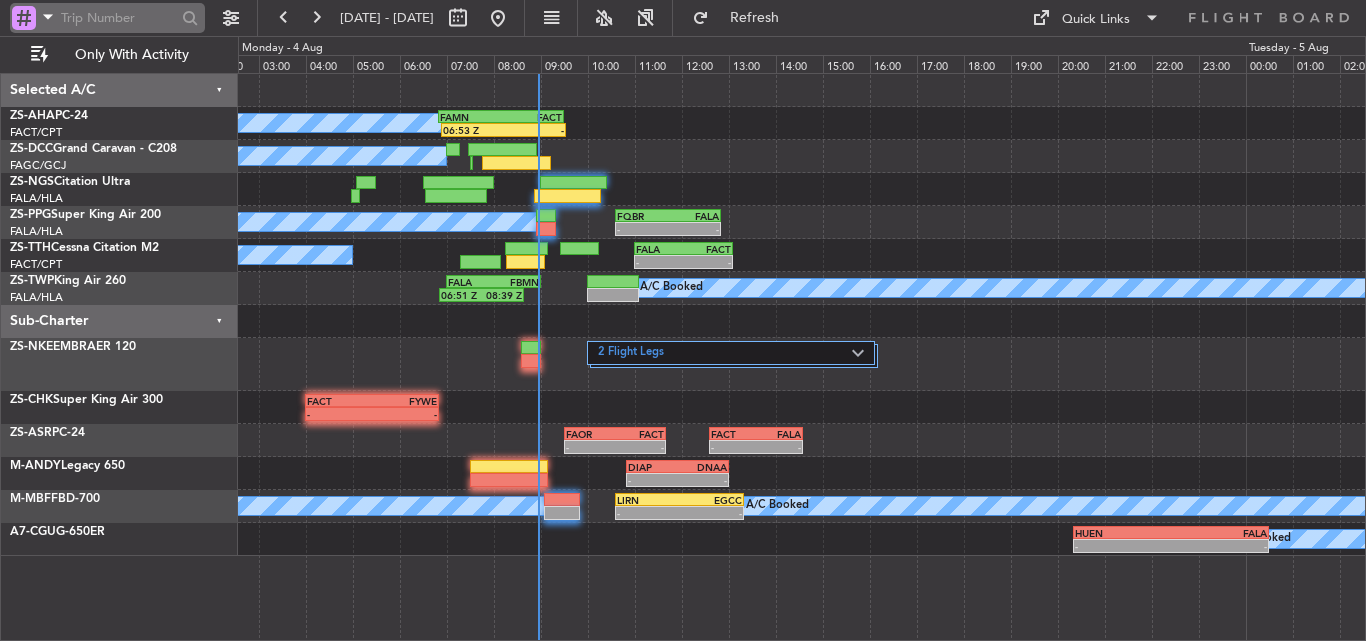 click at bounding box center [118, 18] 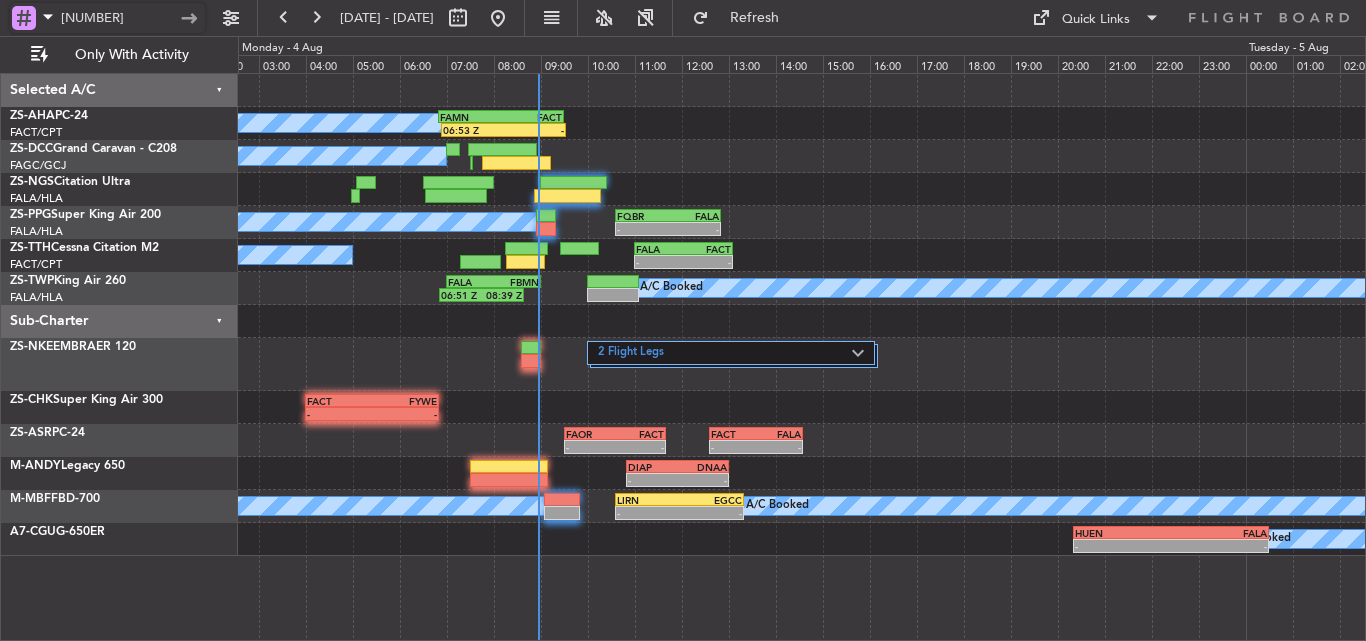 type on "[NUMBER]" 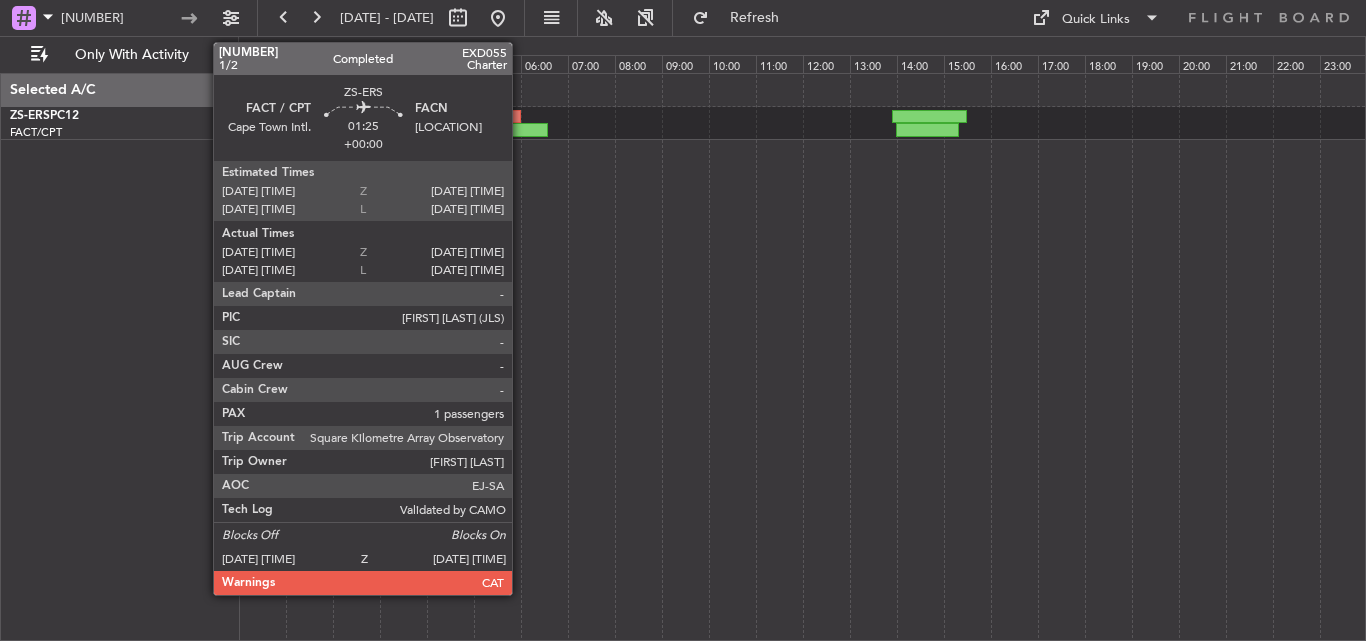 click 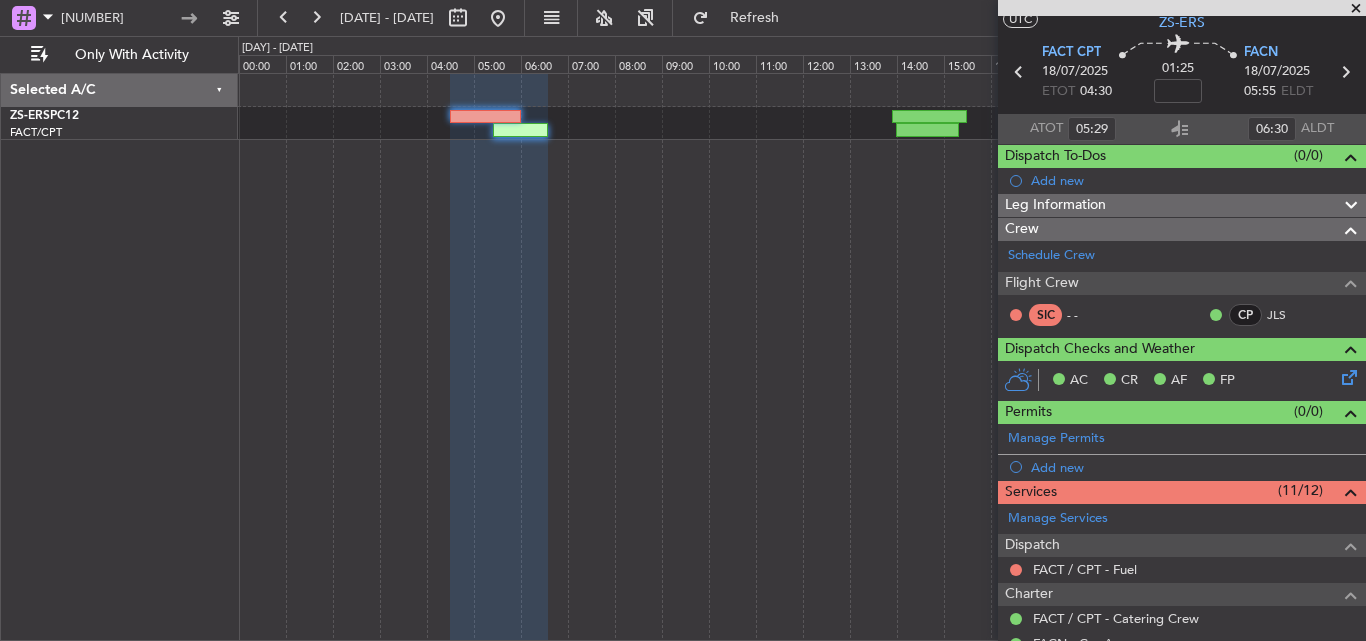 scroll, scrollTop: 0, scrollLeft: 0, axis: both 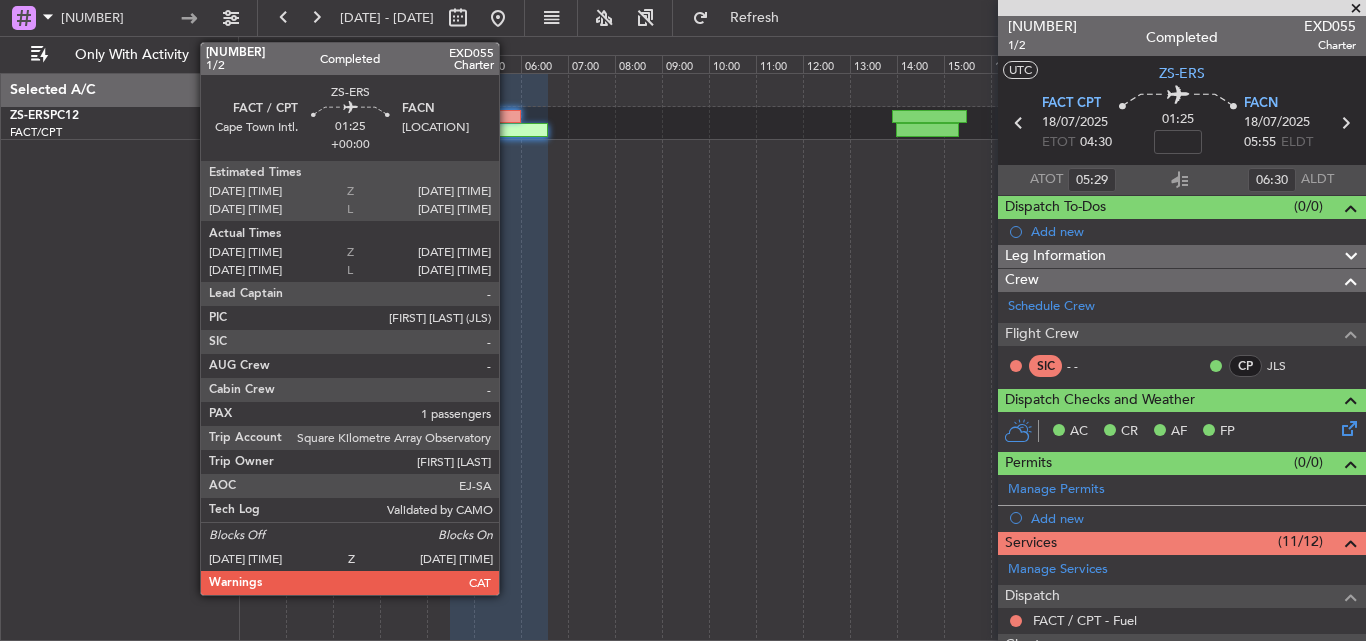 click 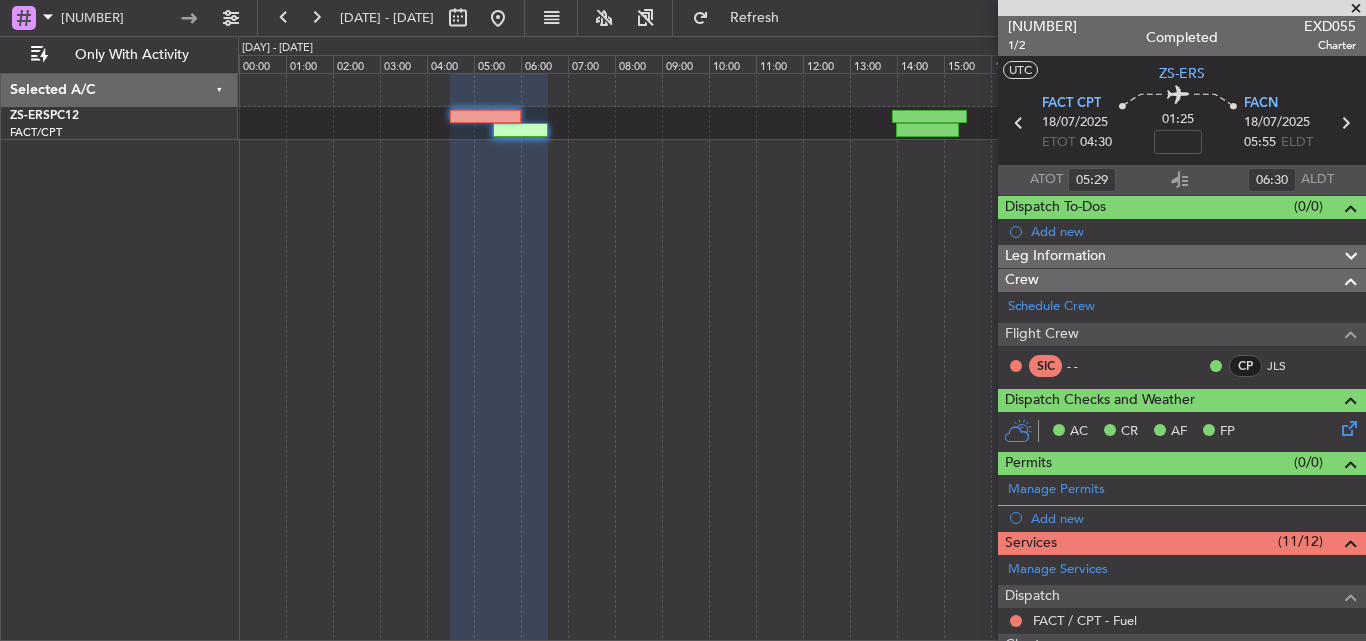 click at bounding box center (1356, 9) 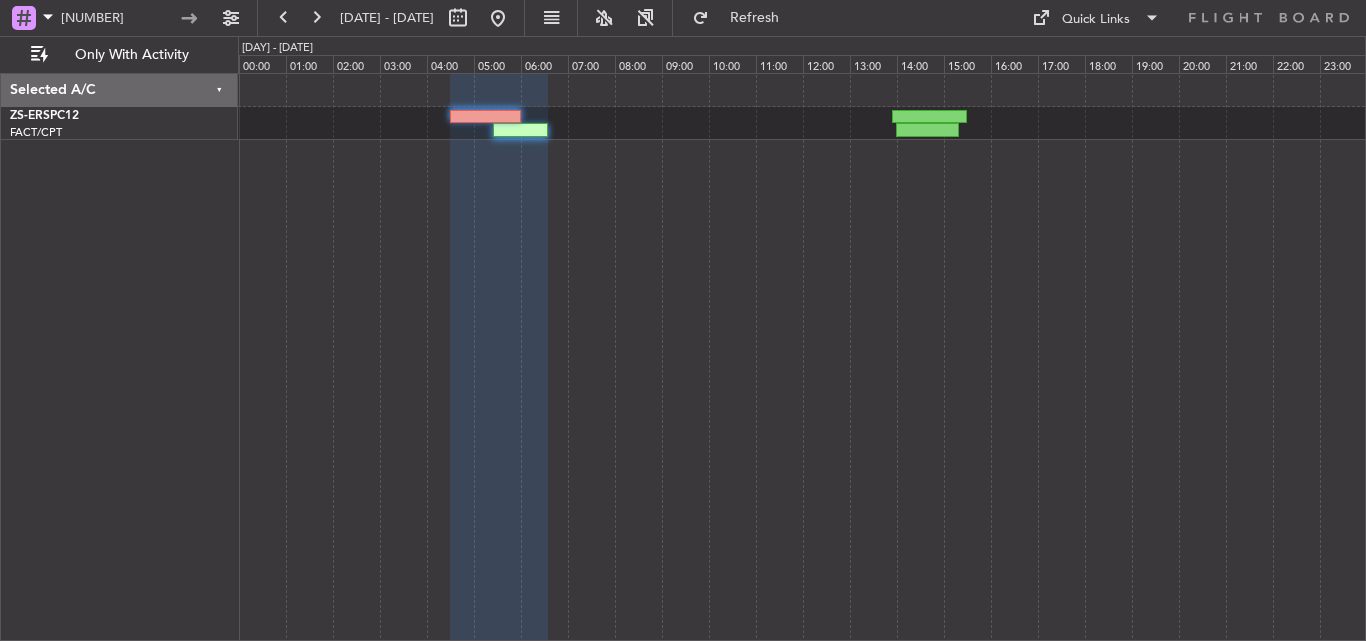 type on "0" 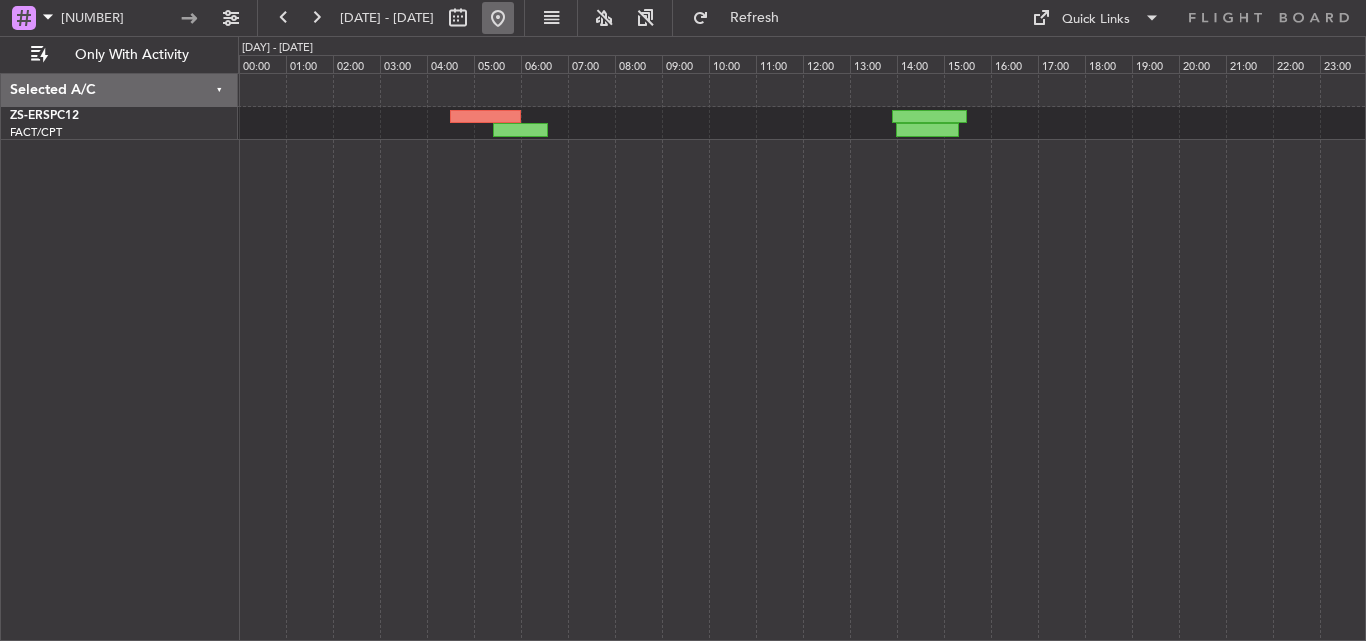 click at bounding box center (498, 18) 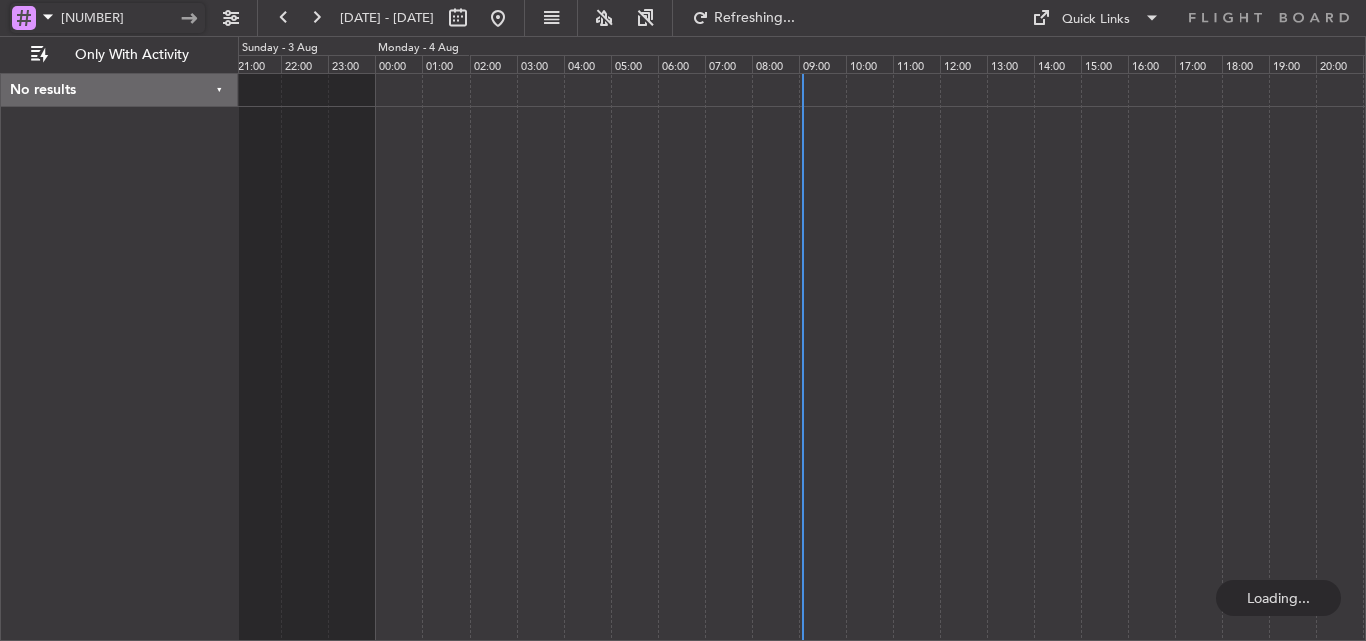 drag, startPoint x: 111, startPoint y: 19, endPoint x: 31, endPoint y: 26, distance: 80.305664 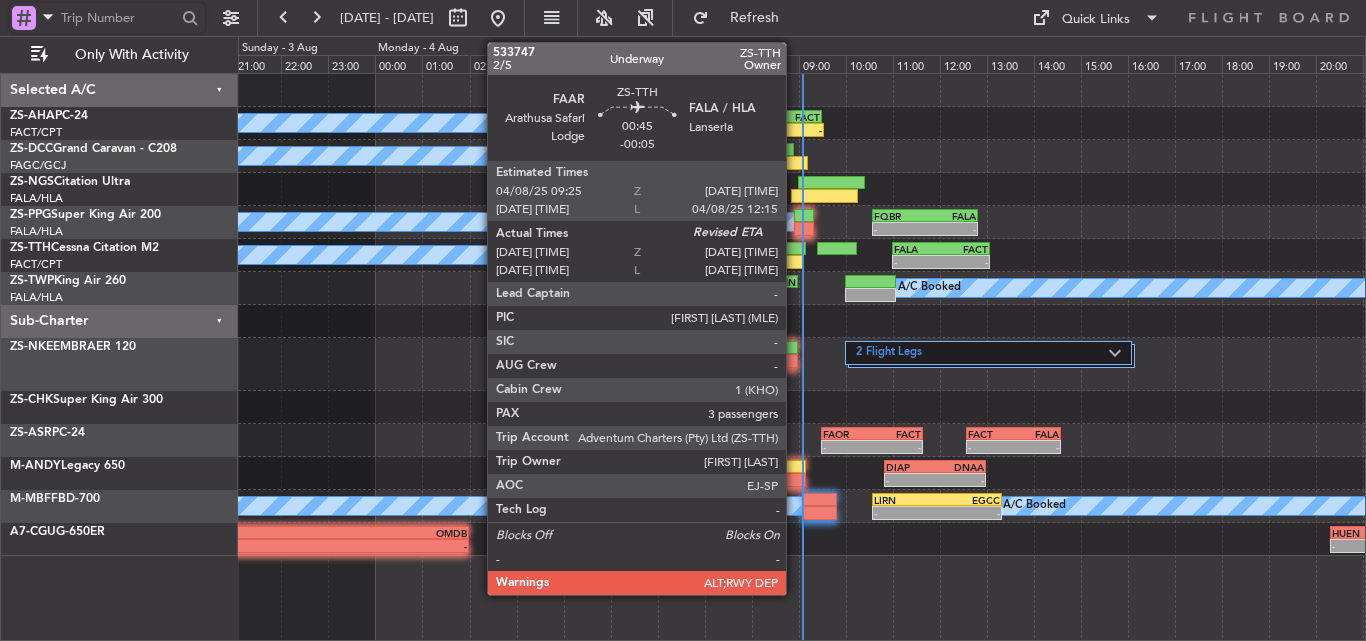 click 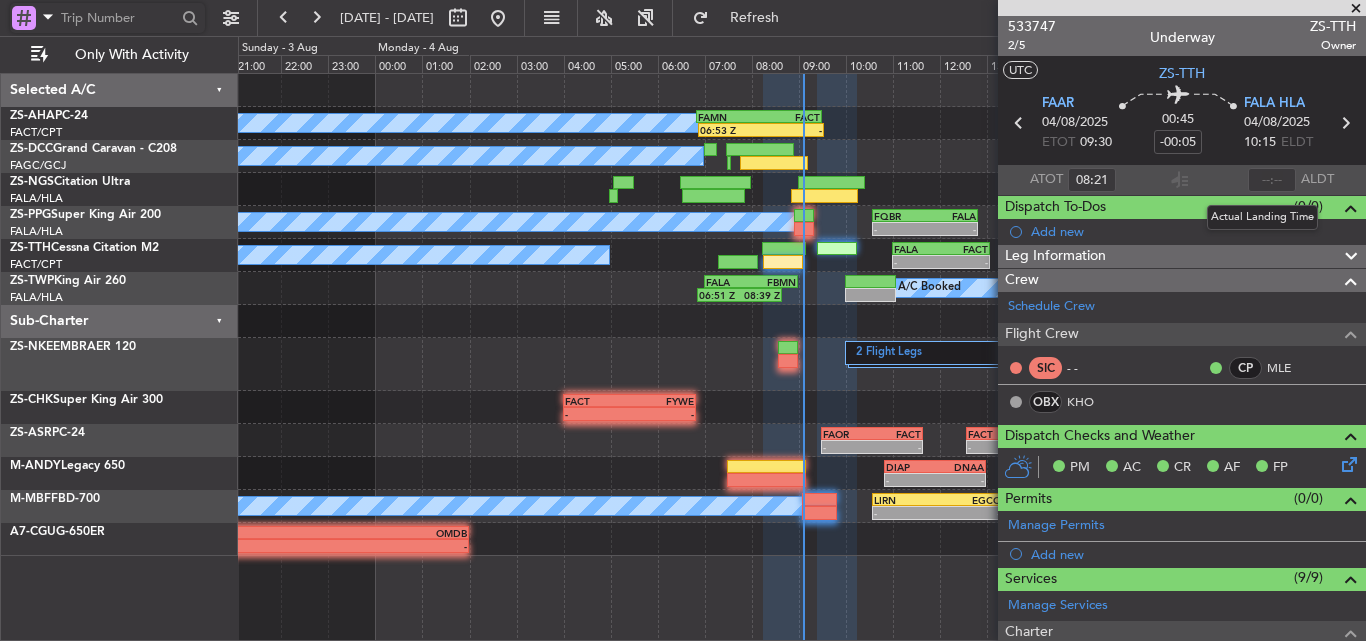 type 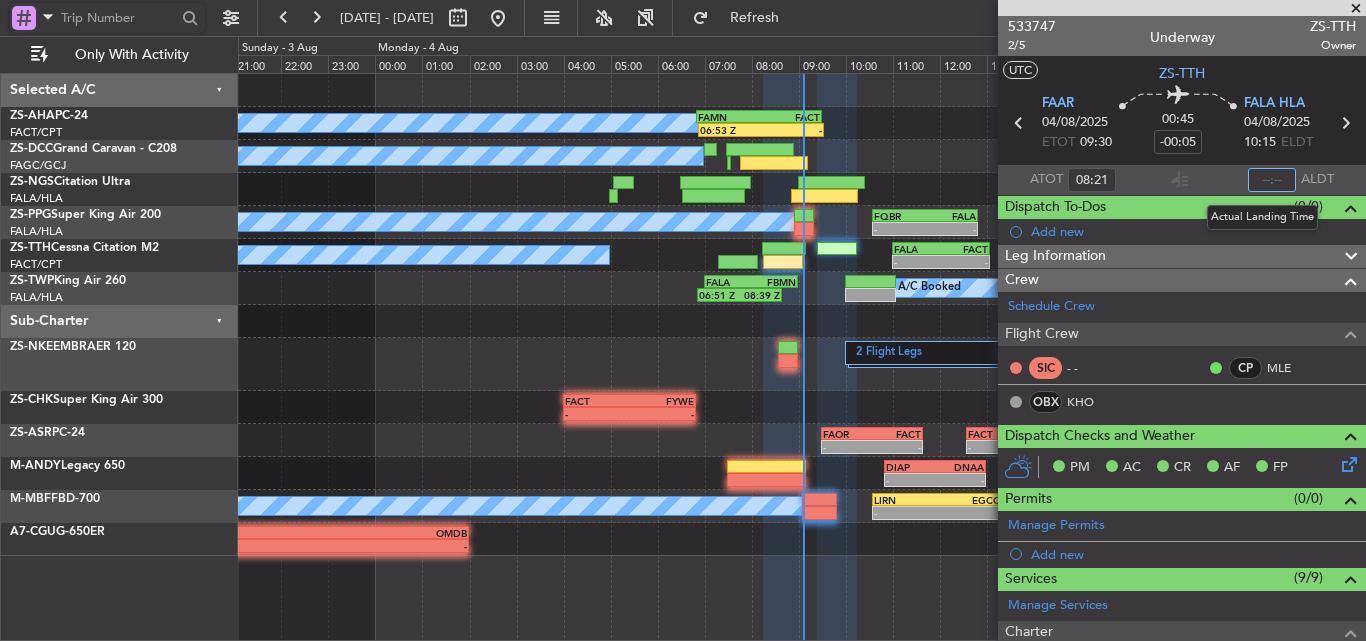 click at bounding box center [1272, 180] 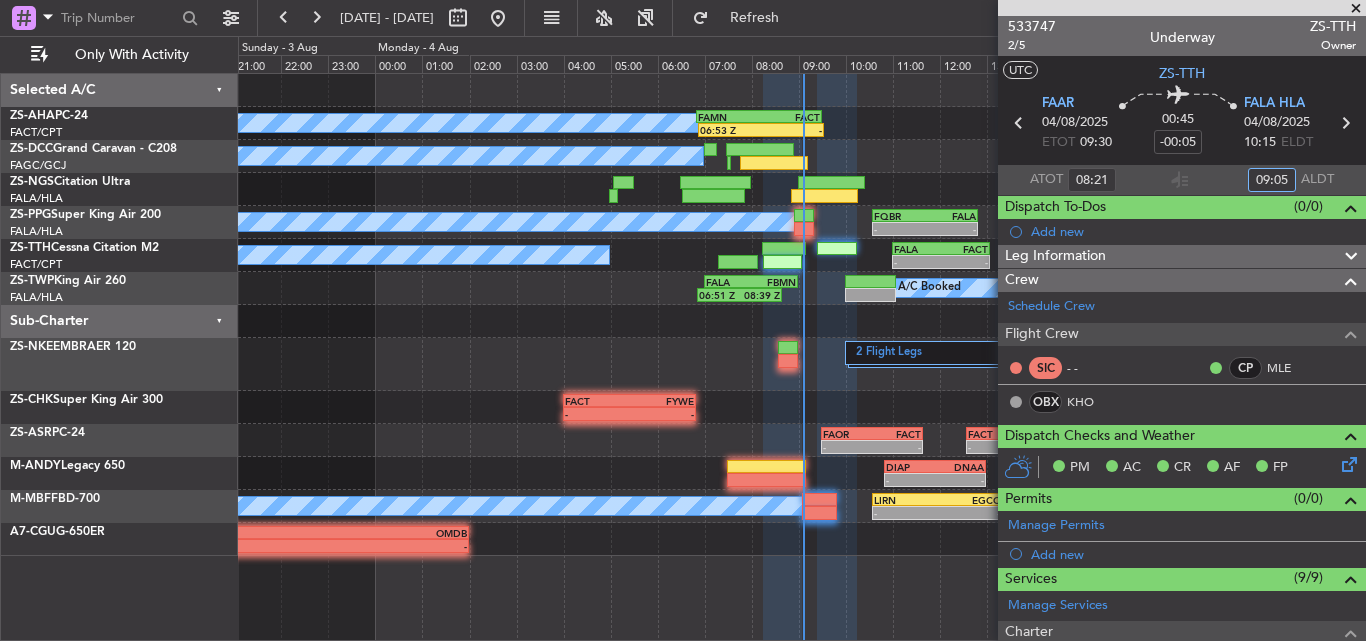 type on "09:05" 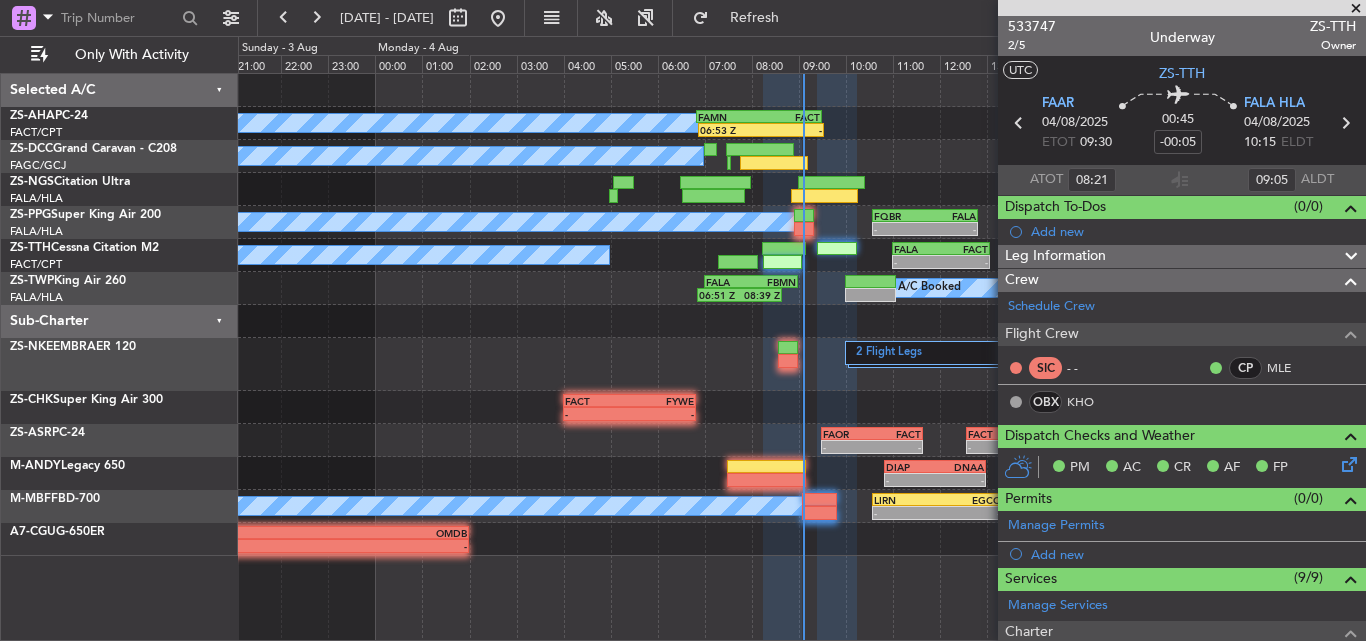 click at bounding box center [1356, 9] 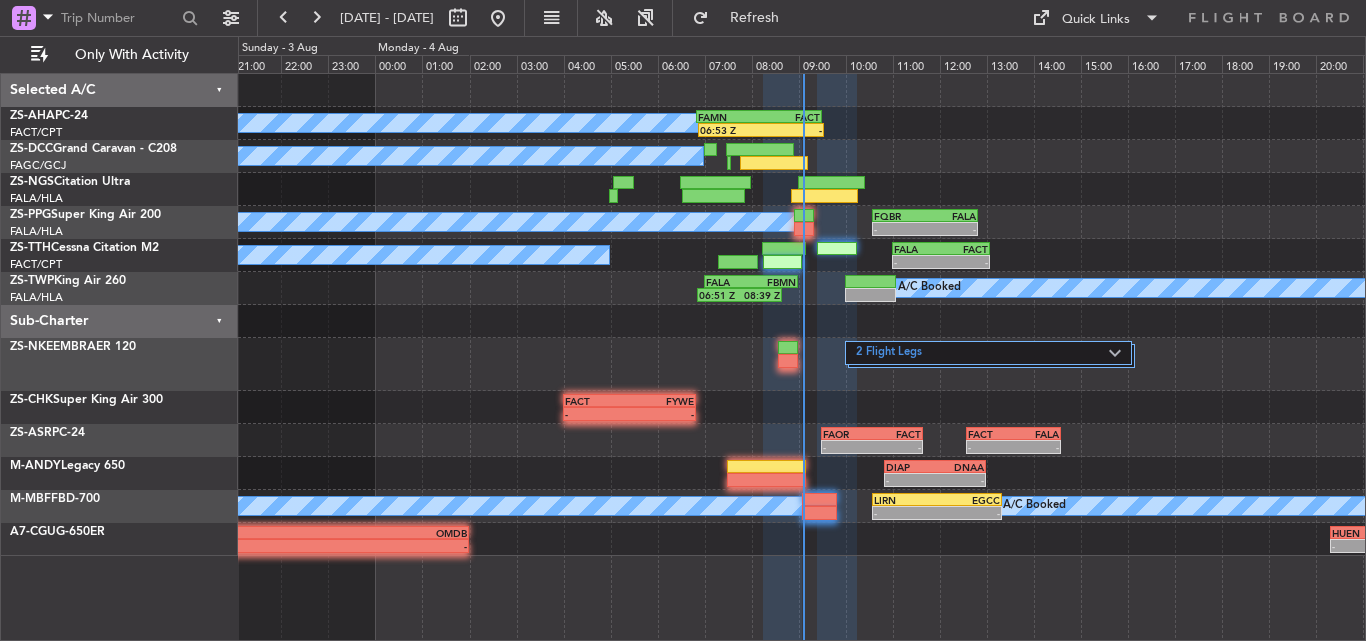 type on "0" 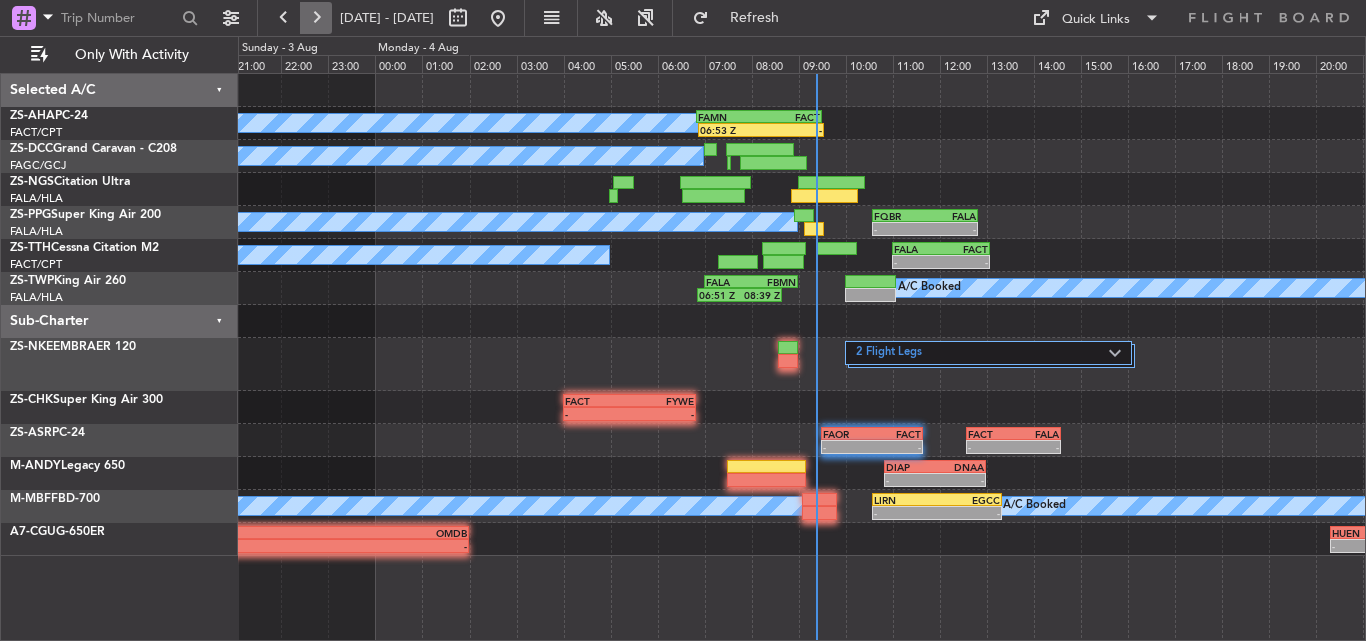 click at bounding box center (316, 18) 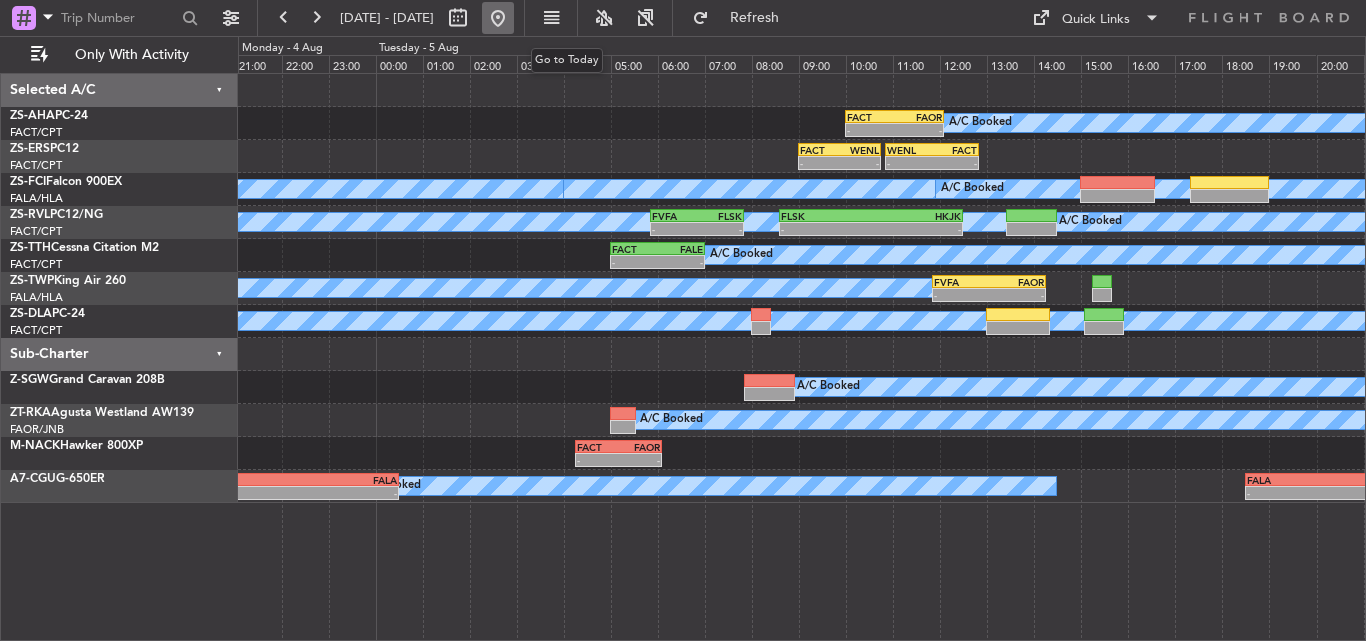 click at bounding box center [498, 18] 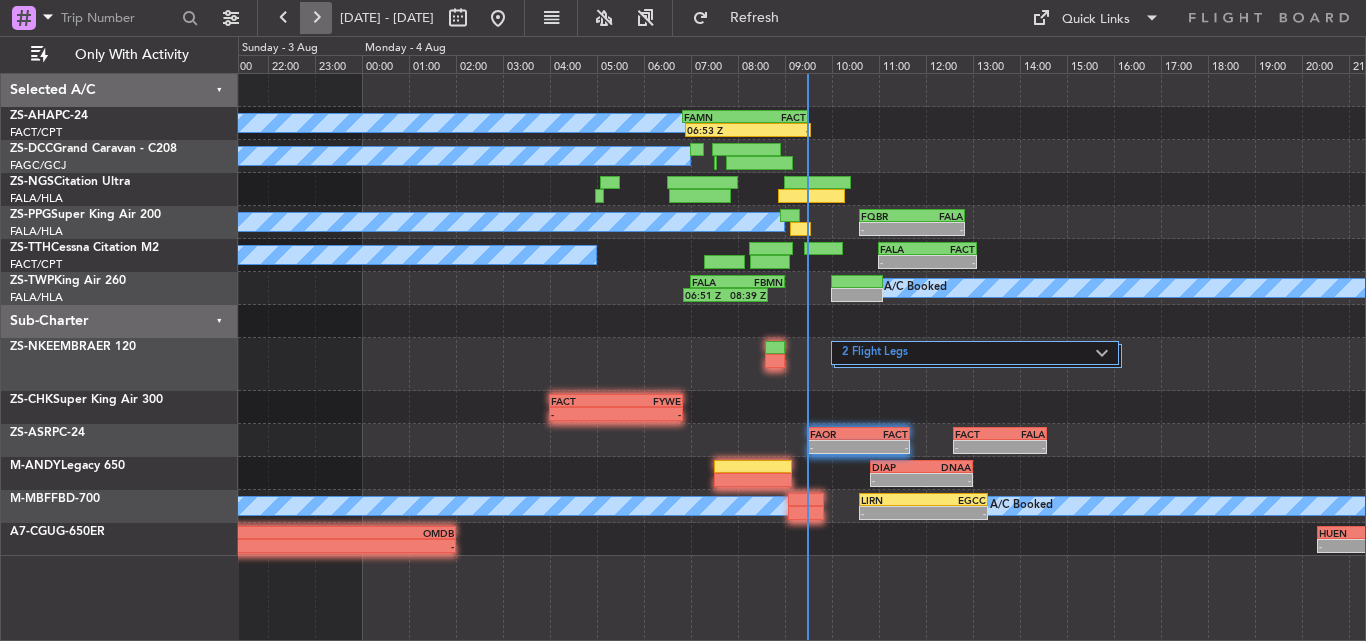 click at bounding box center (316, 18) 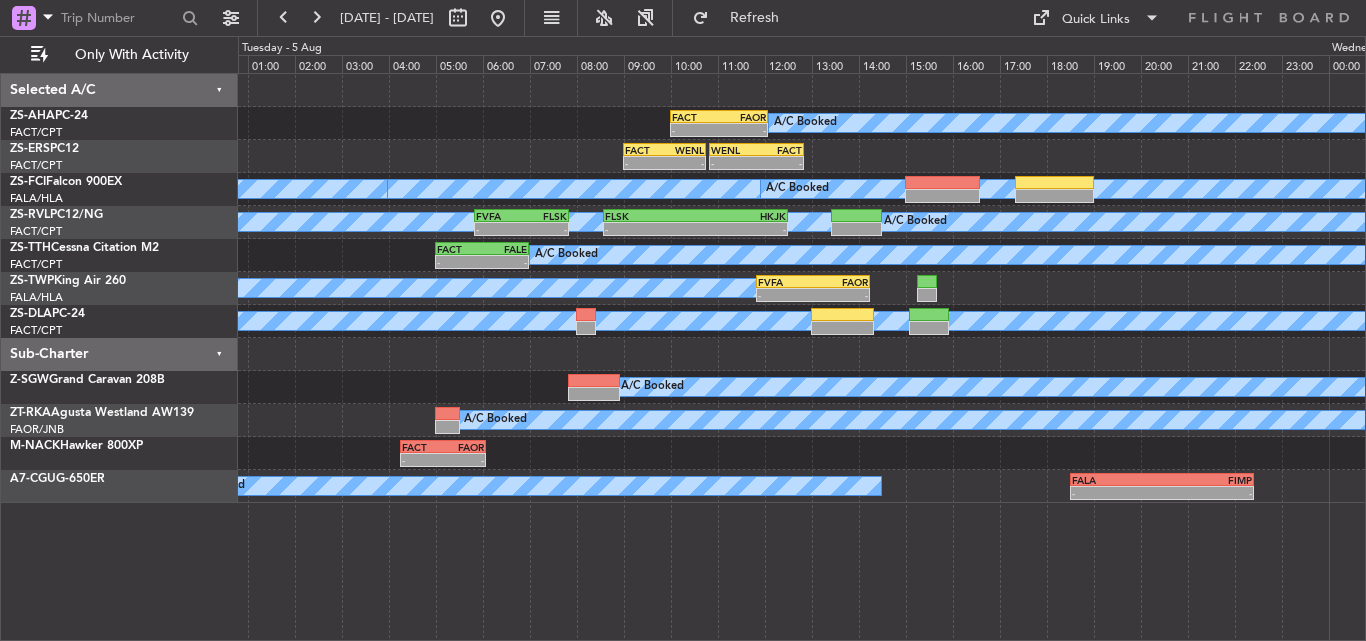click 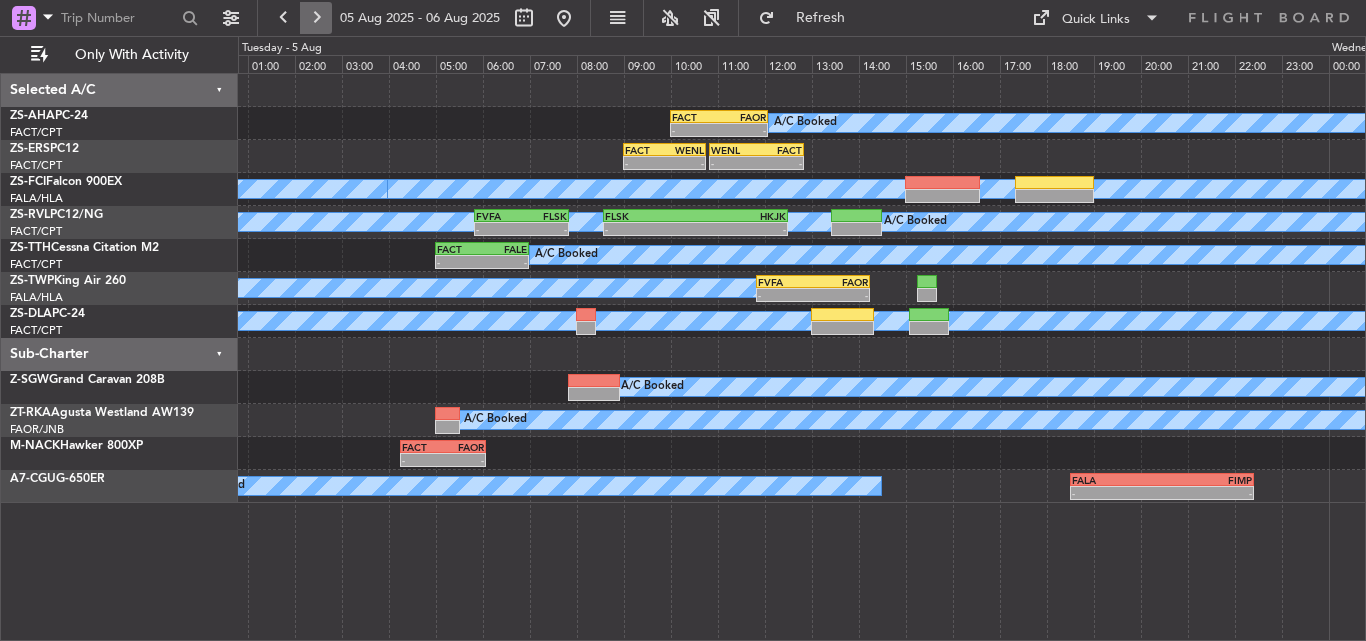 click at bounding box center [316, 18] 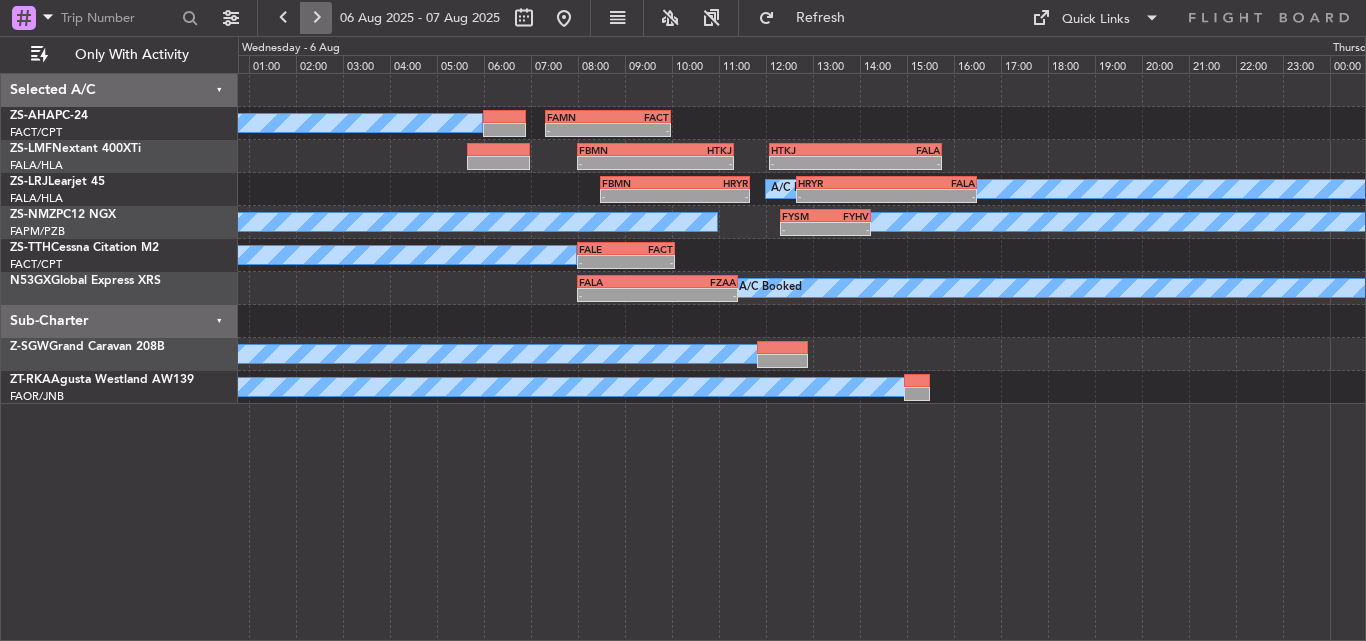 click at bounding box center (316, 18) 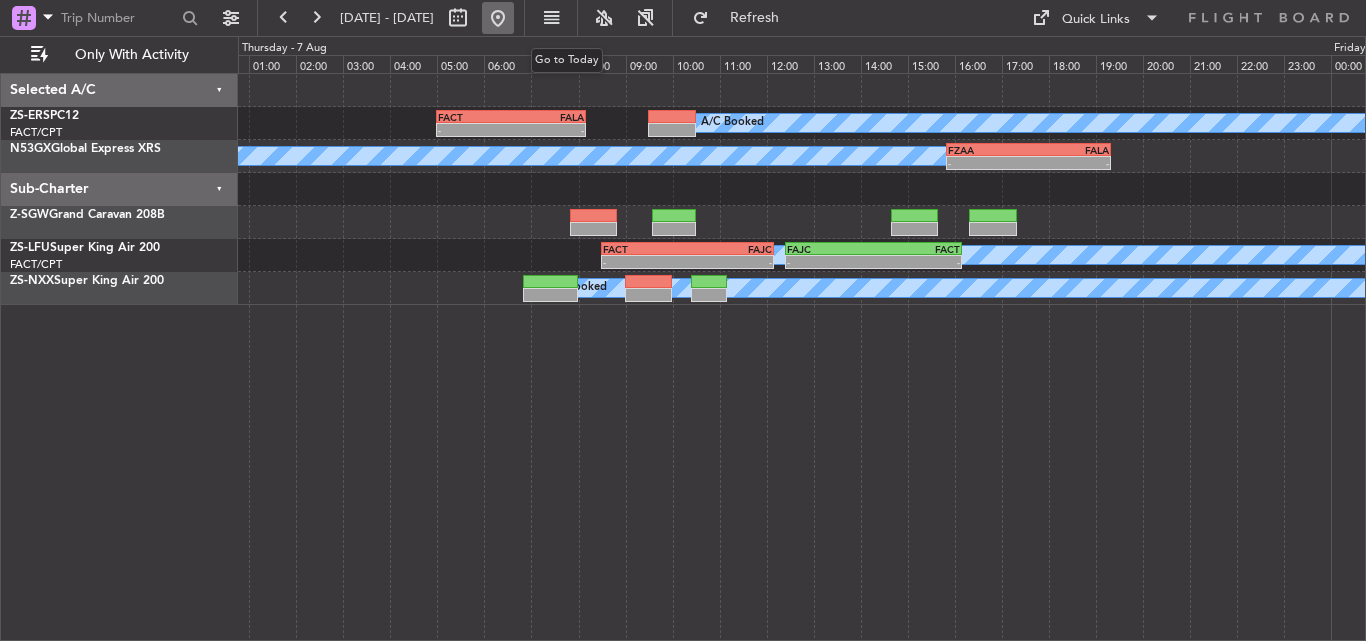 click at bounding box center [498, 18] 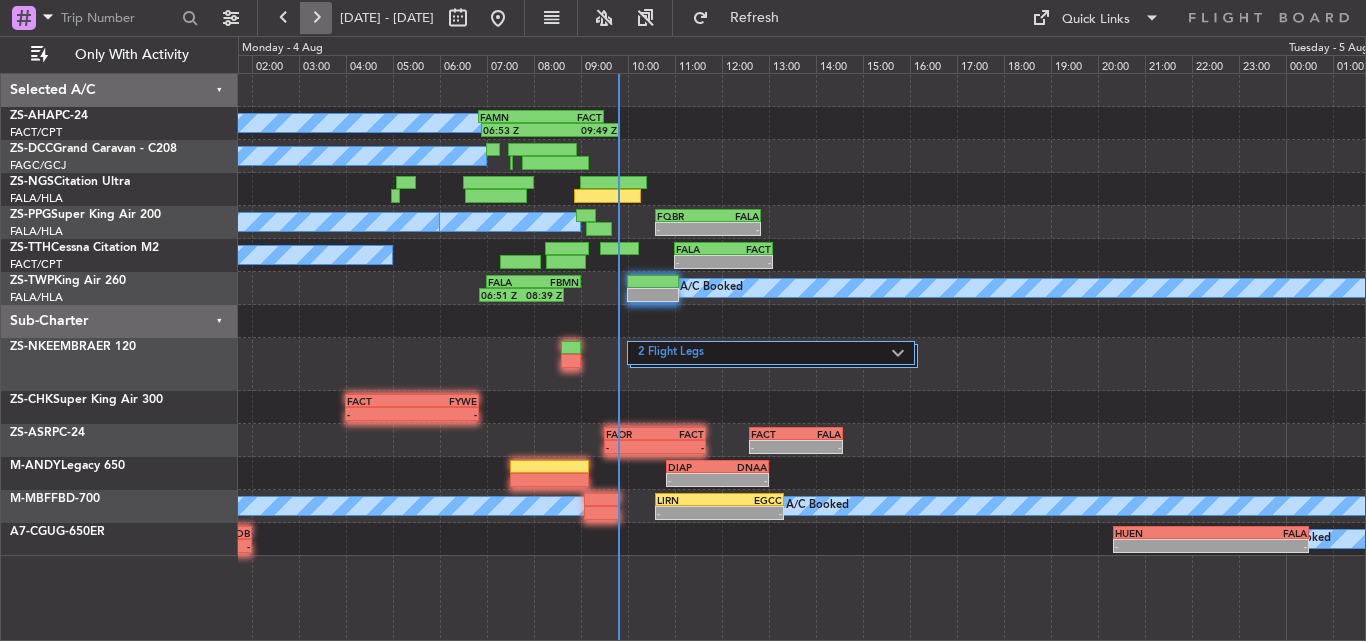 click at bounding box center (316, 18) 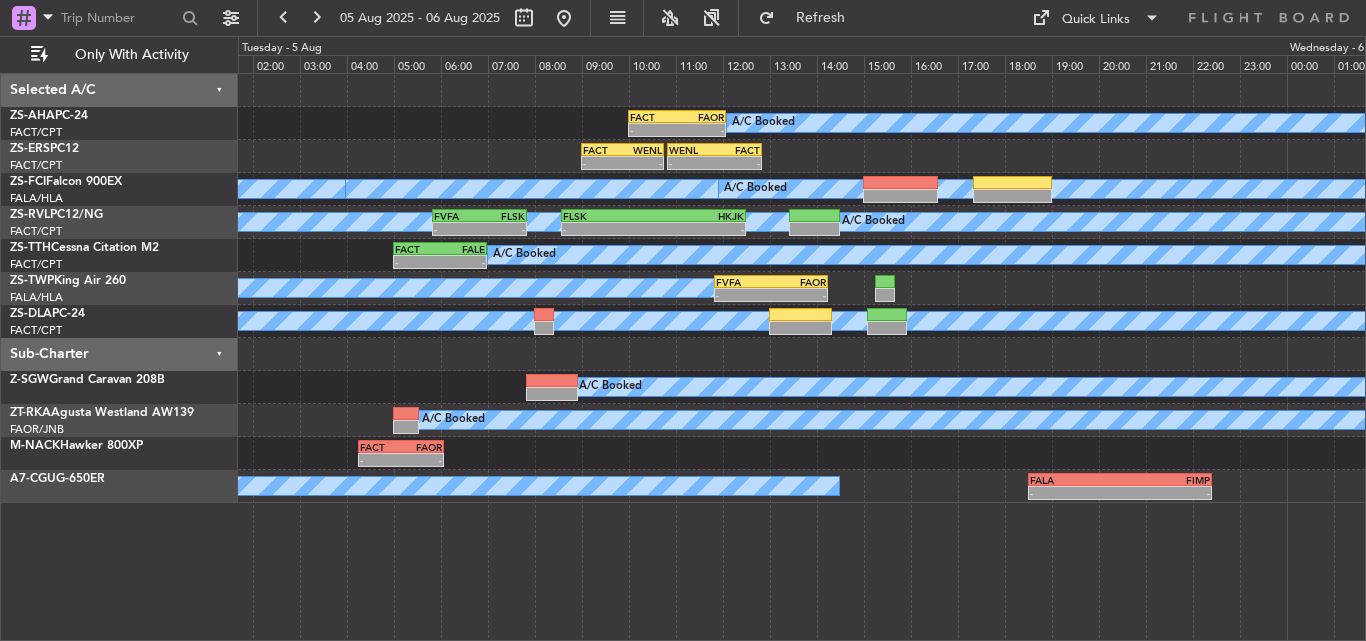 click on "05 Aug 2025 - 06 Aug 2025" at bounding box center [424, 18] 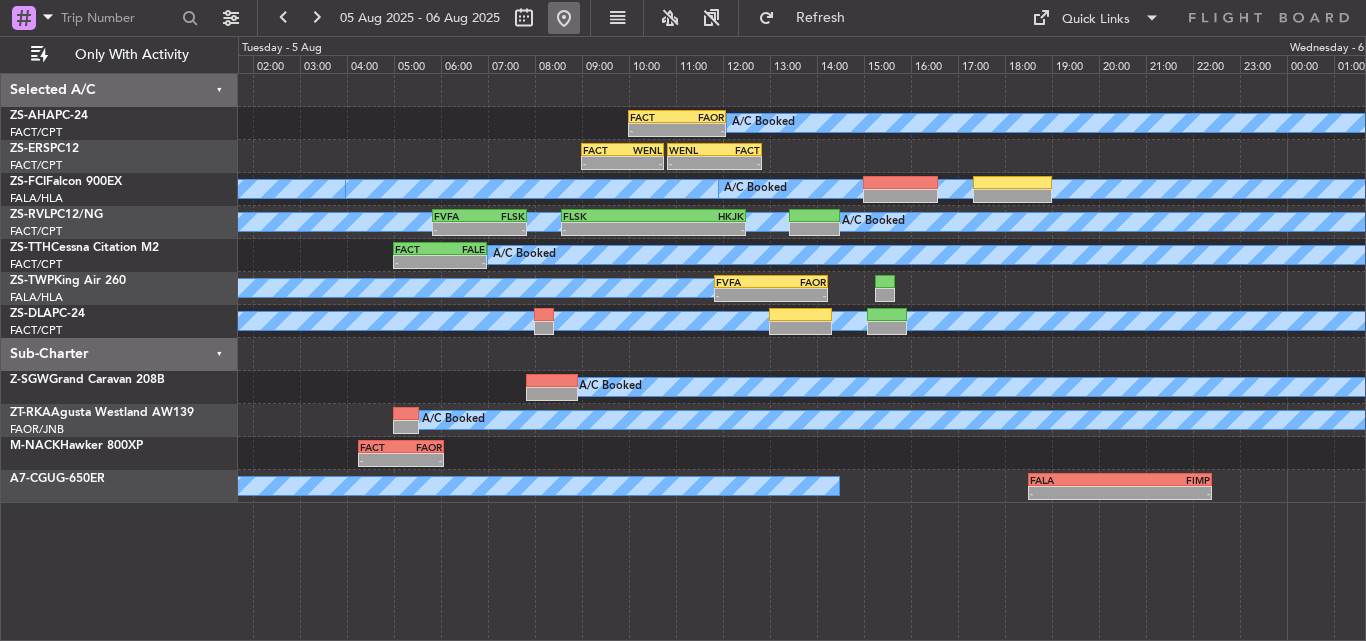 click at bounding box center [564, 18] 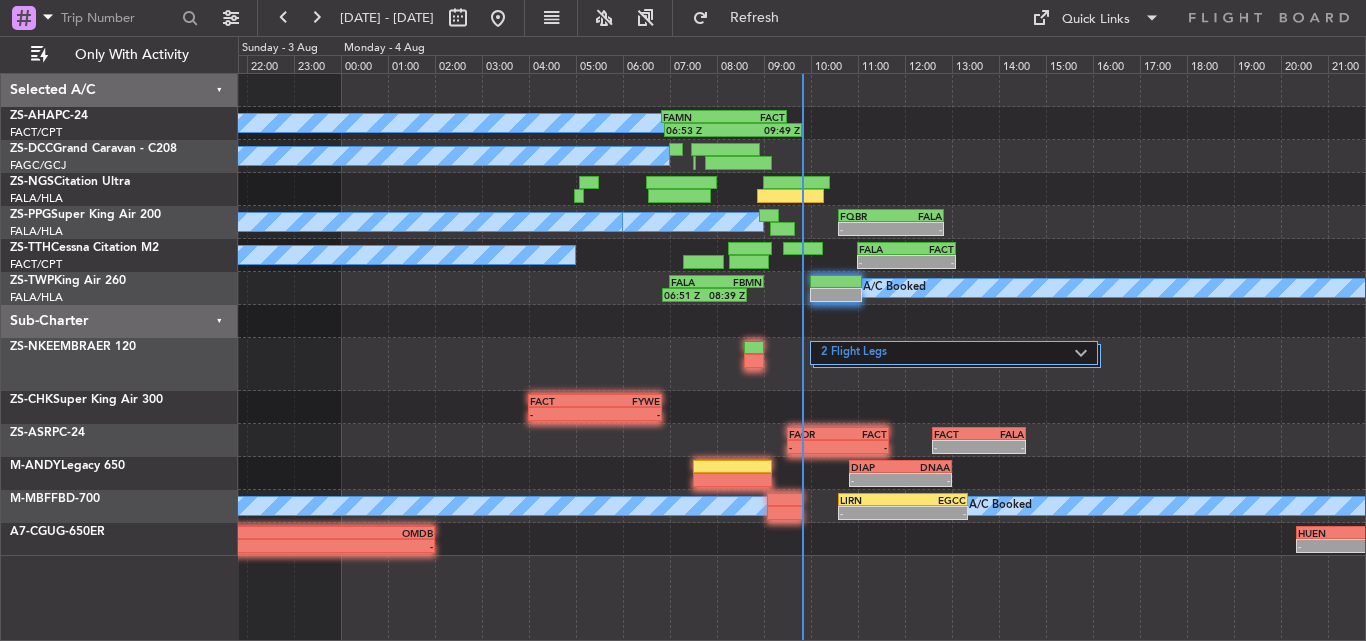 click on "2 Flight Legs" 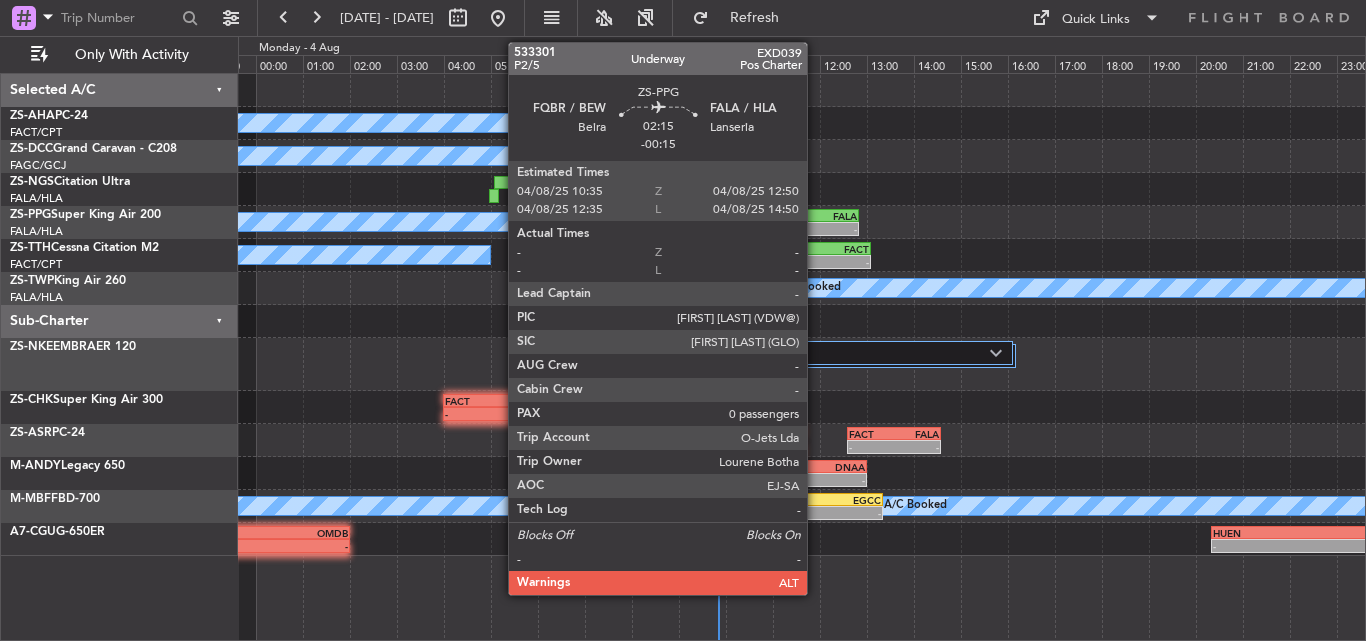 click on "-" 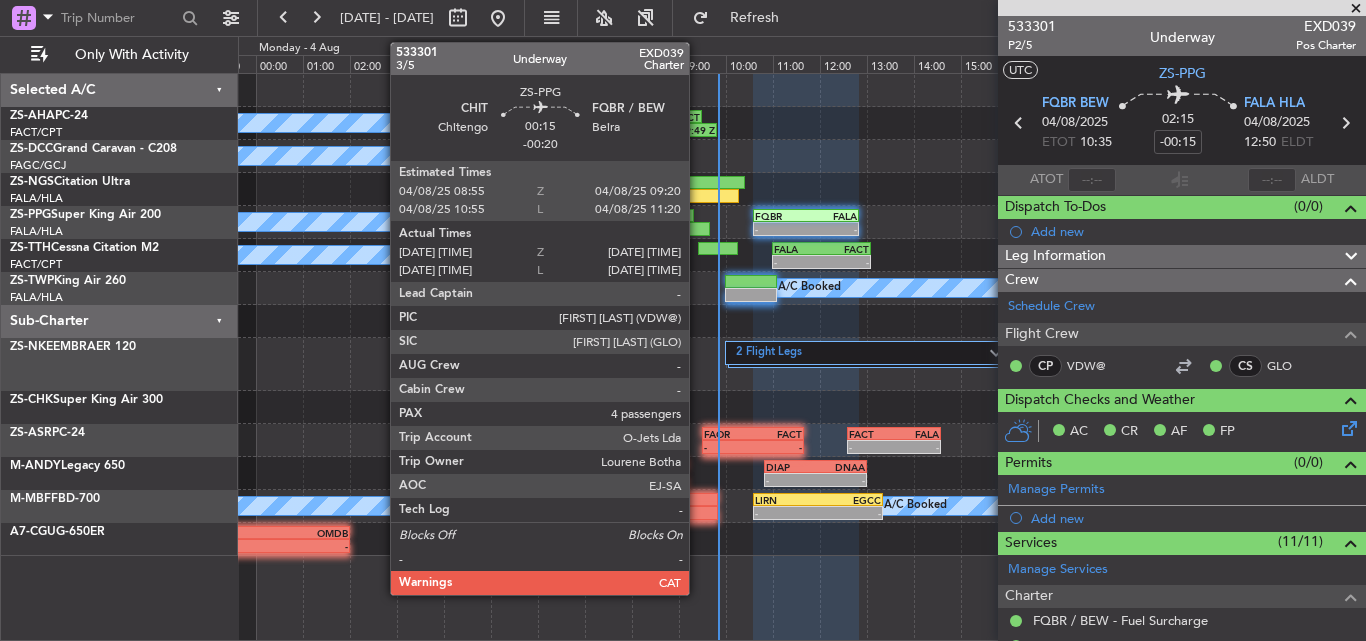 click 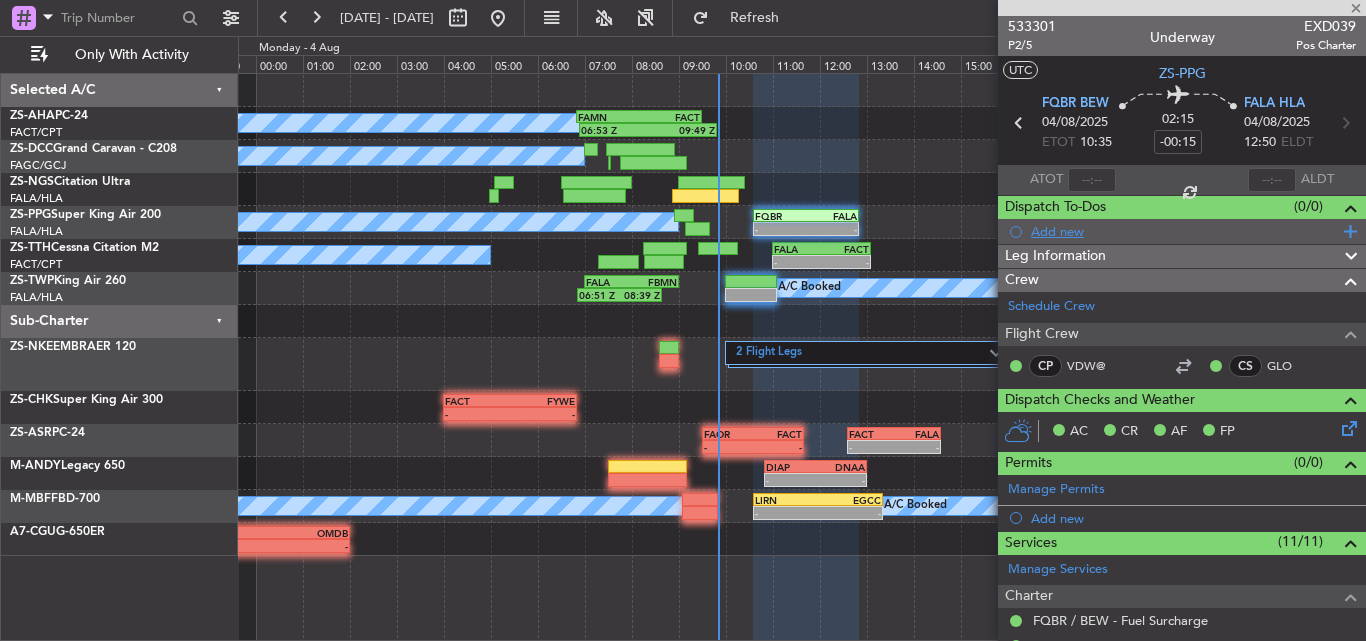 type on "-00:20" 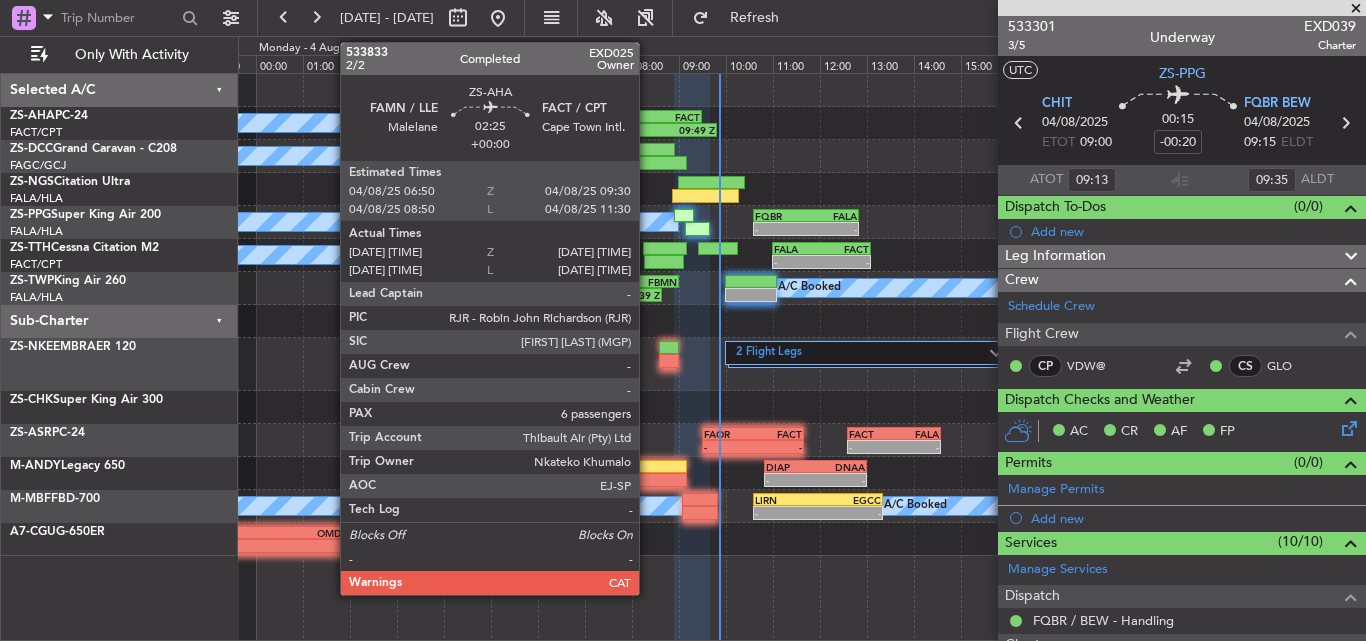 click on "FACT" 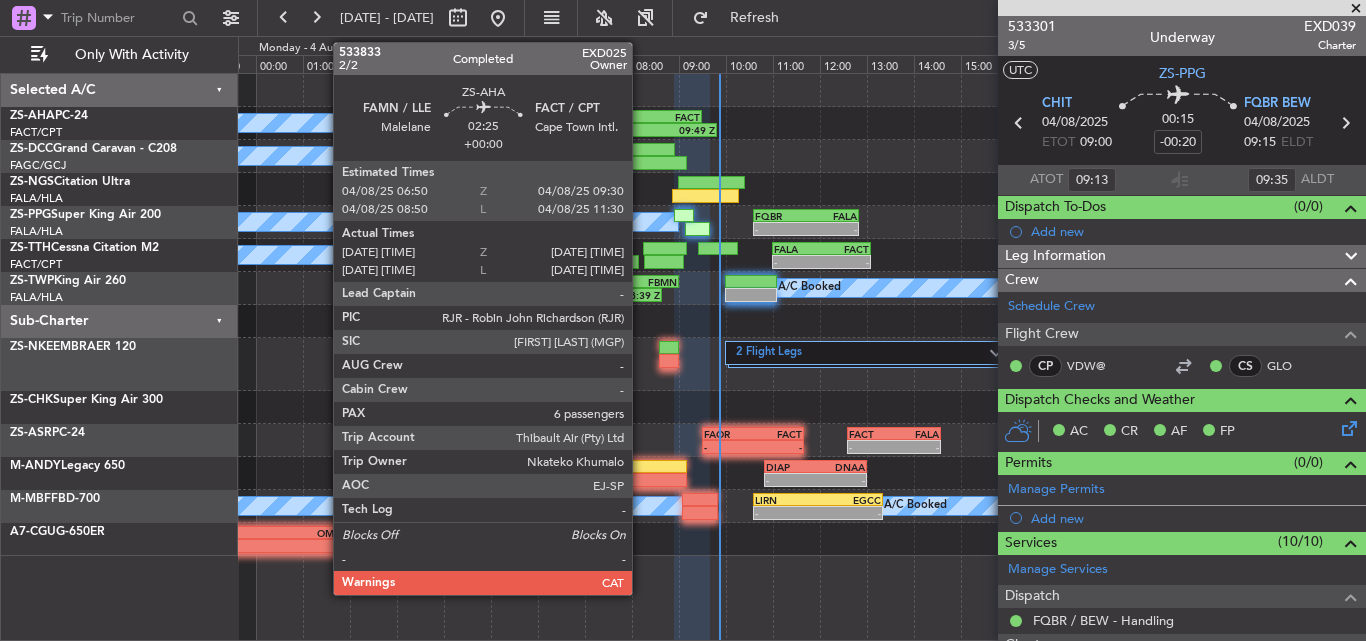 click on "FACT" 